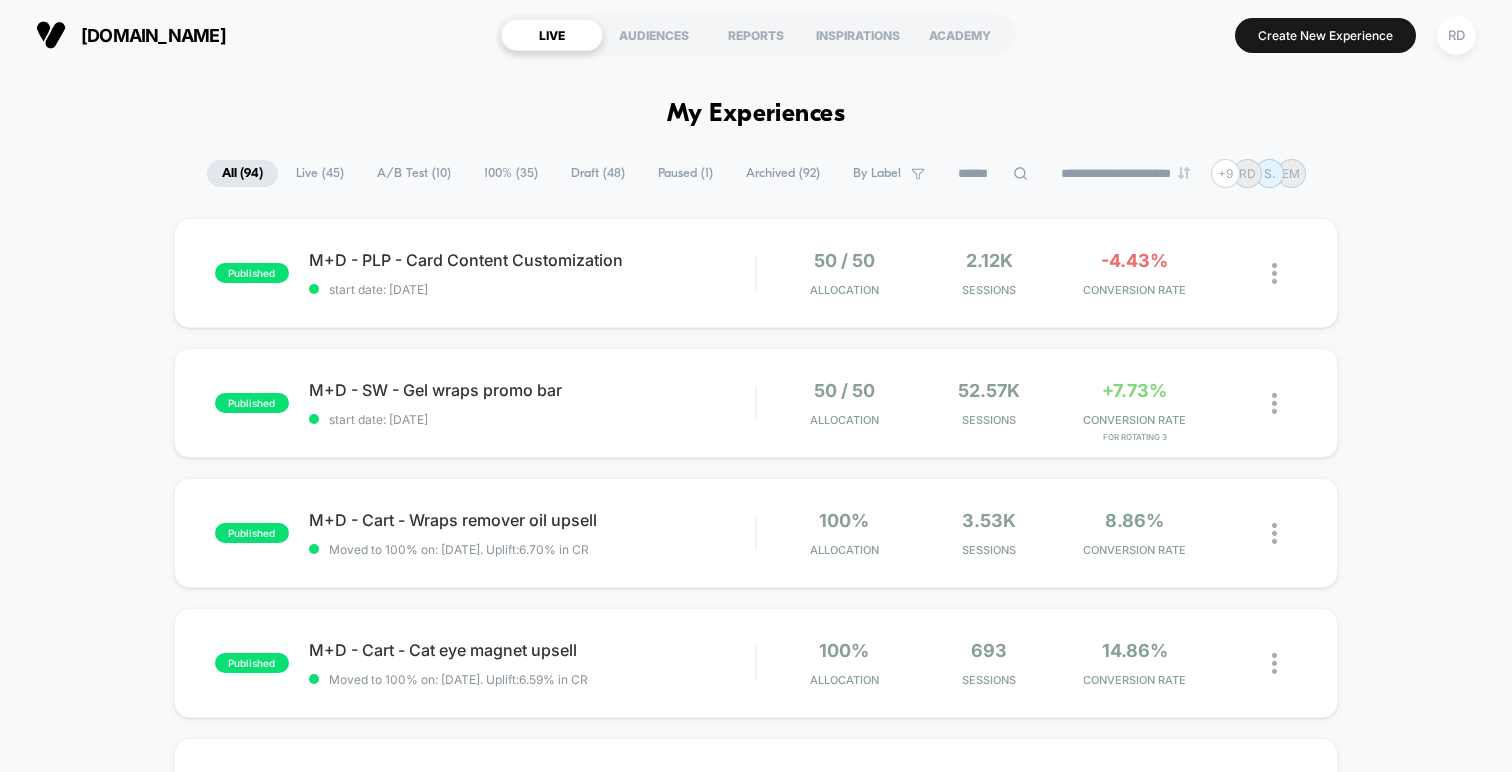 scroll, scrollTop: 0, scrollLeft: 0, axis: both 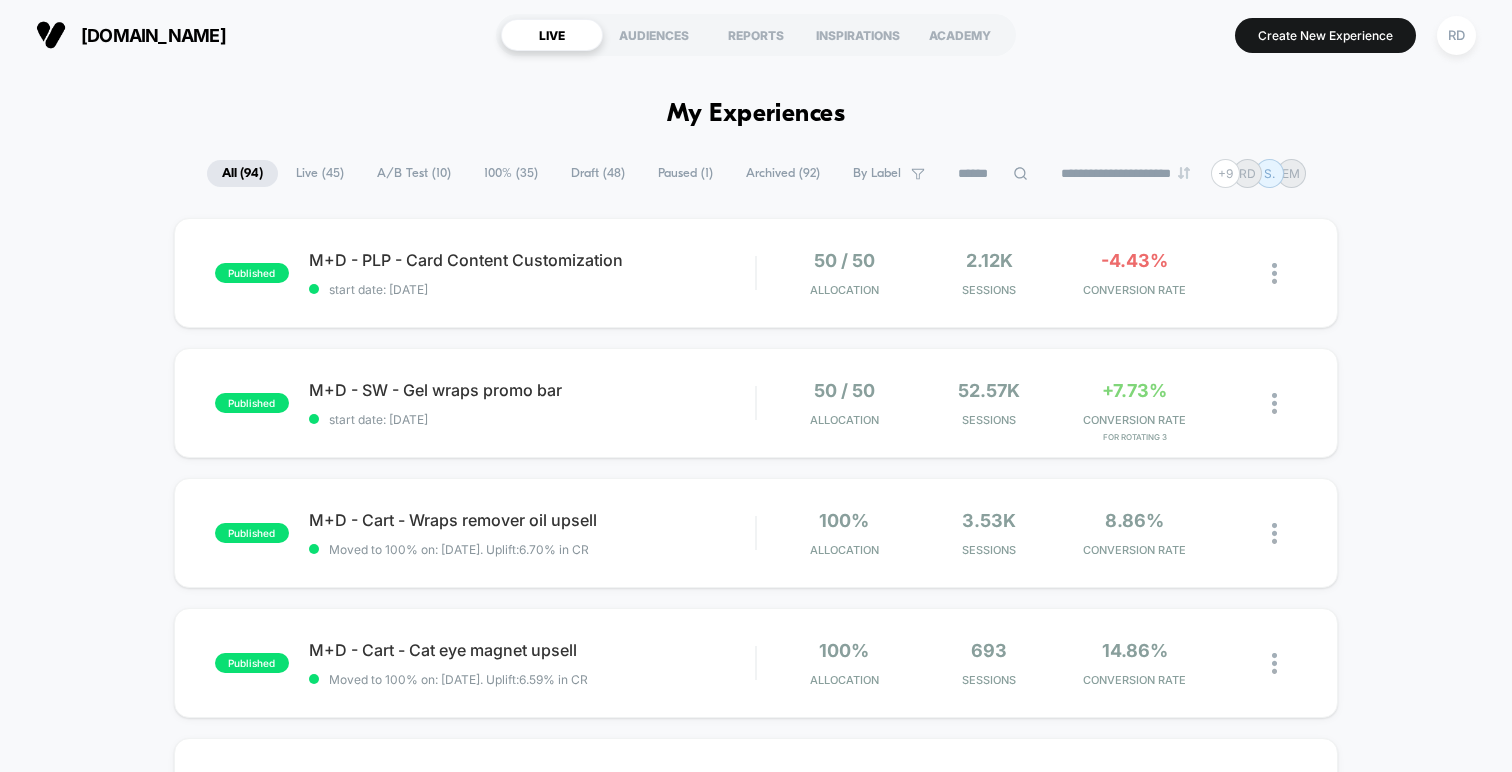 click on "published M+D - PLP - Card Content Customization start date: [DATE] 50 / 50 Allocation 2.12k Sessions -4.43% CONVERSION RATE published M+D - SW - Gel wraps promo bar start date: [DATE] 50 / 50 Allocation 52.57k Sessions +7.73% CONVERSION RATE for Rotating 3 published M+D - Cart - Wraps remover oil upsell Moved to 100% on:   [DATE] . Uplift: 6.70% in CR 100% Allocation 3.53k Sessions 8.86% CONVERSION RATE published M+D - Cart - Cat eye magnet upsell Moved to 100% on:   [DATE] . Uplift: 6.59% in CR 100% Allocation 693 Sessions 14.86% CONVERSION RATE published M+D - PLP - Wraps Main Image Moved to 100% on:   [DATE] . Uplift: 28.06% in PSV 100% Allocation 10.32k Sessions £1.39 PER SESSION VALUE published Save message - Colours collection pages start date: [DATE] 50 / 50 Allocation 23.03k Sessions +1.73% CONVERSION RATE published Save message - Wraps collection pages start date: [DATE] 50 / 50 Allocation 25.24k Sessions +12.67% CONVERSION RATE paused June sale - Timer Edit Duplicate" at bounding box center (756, 1038) 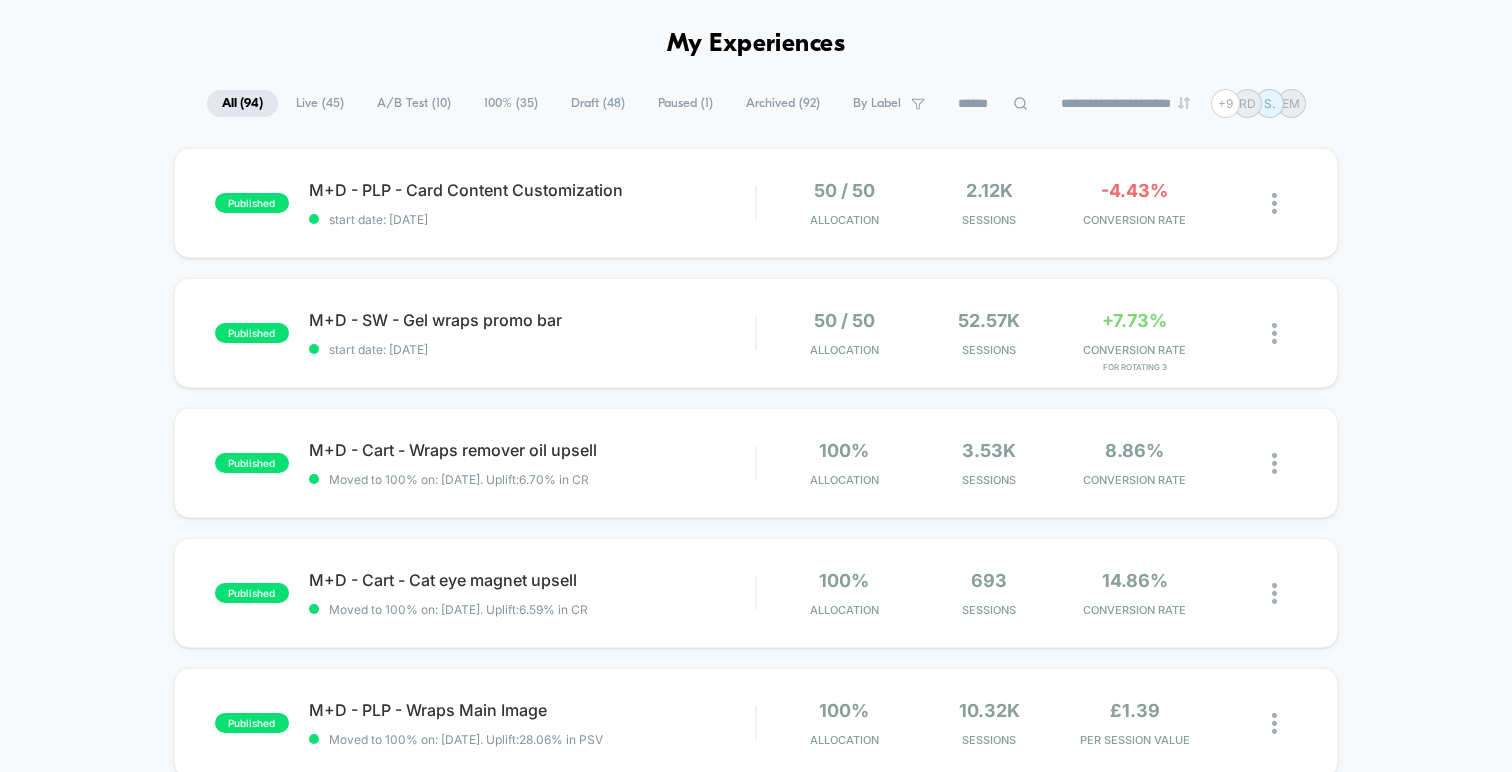 scroll, scrollTop: 55, scrollLeft: 0, axis: vertical 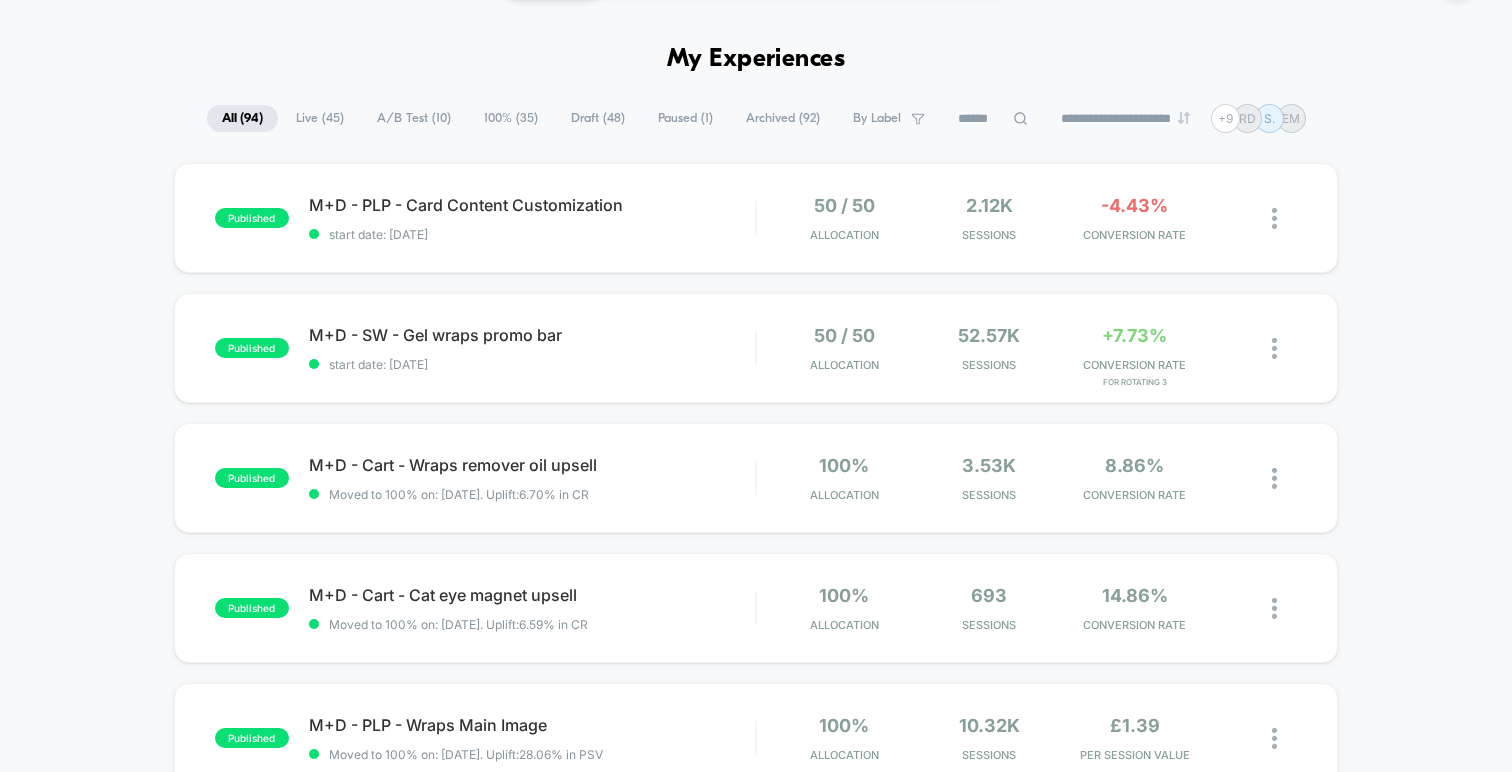 click at bounding box center (993, 119) 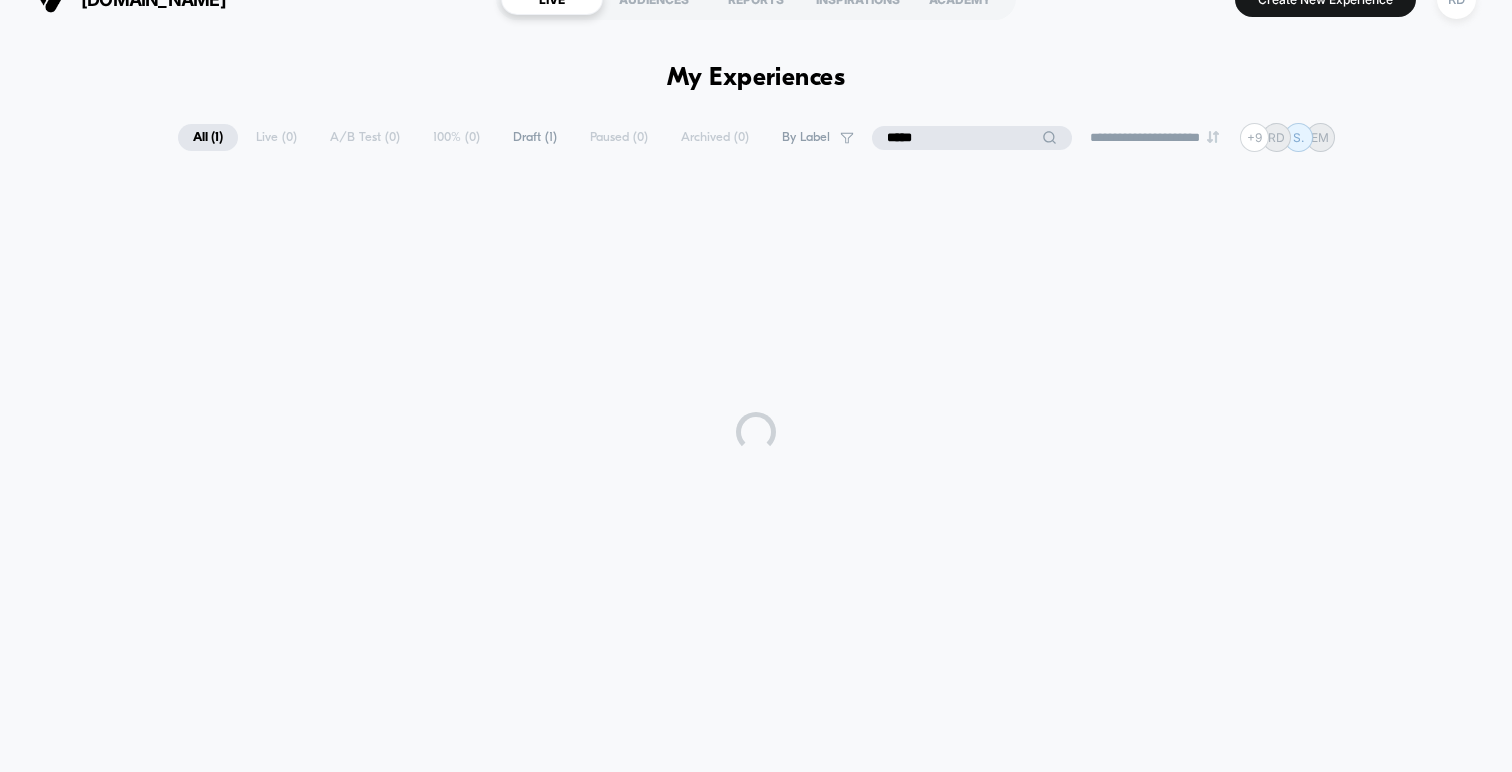 scroll, scrollTop: 55, scrollLeft: 0, axis: vertical 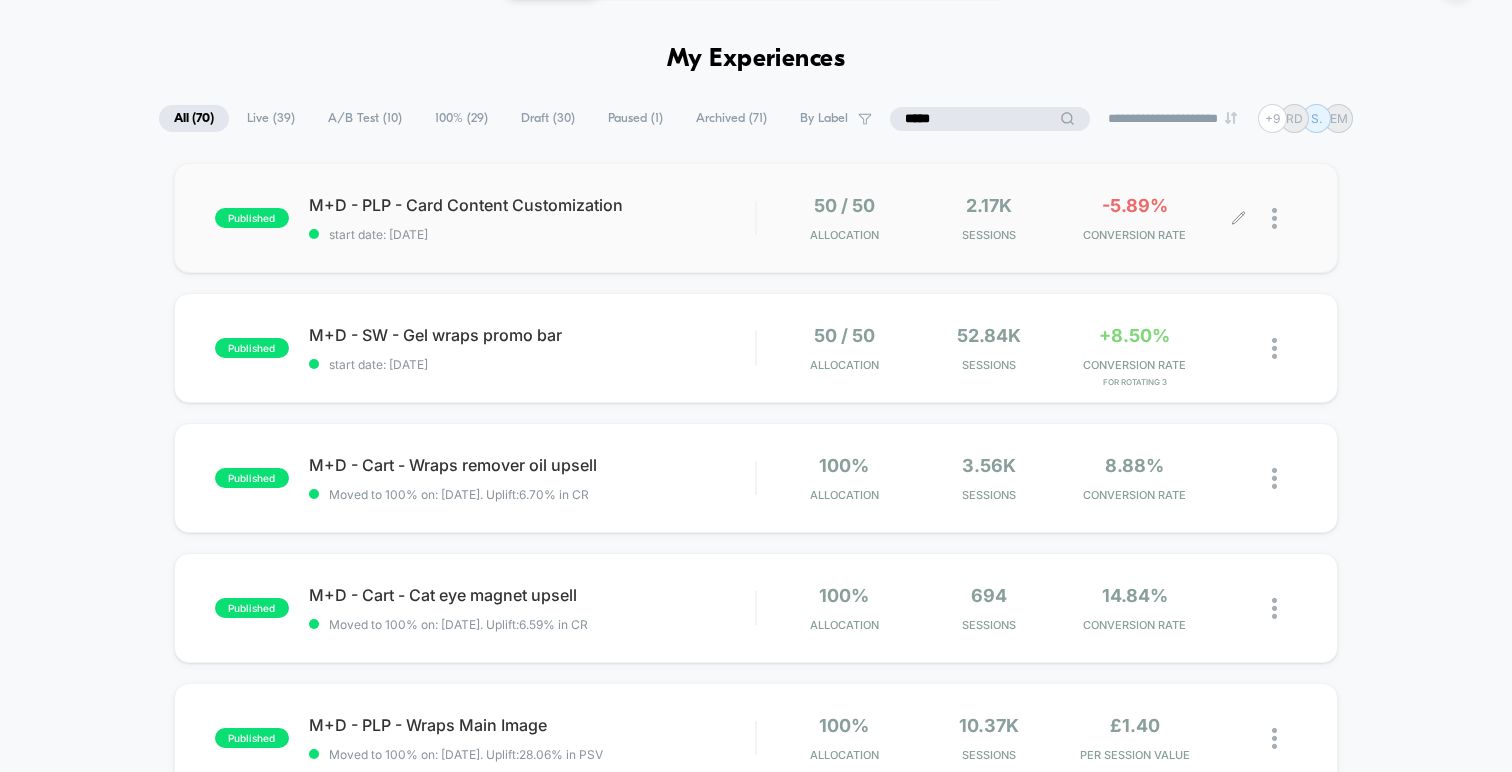 type on "****" 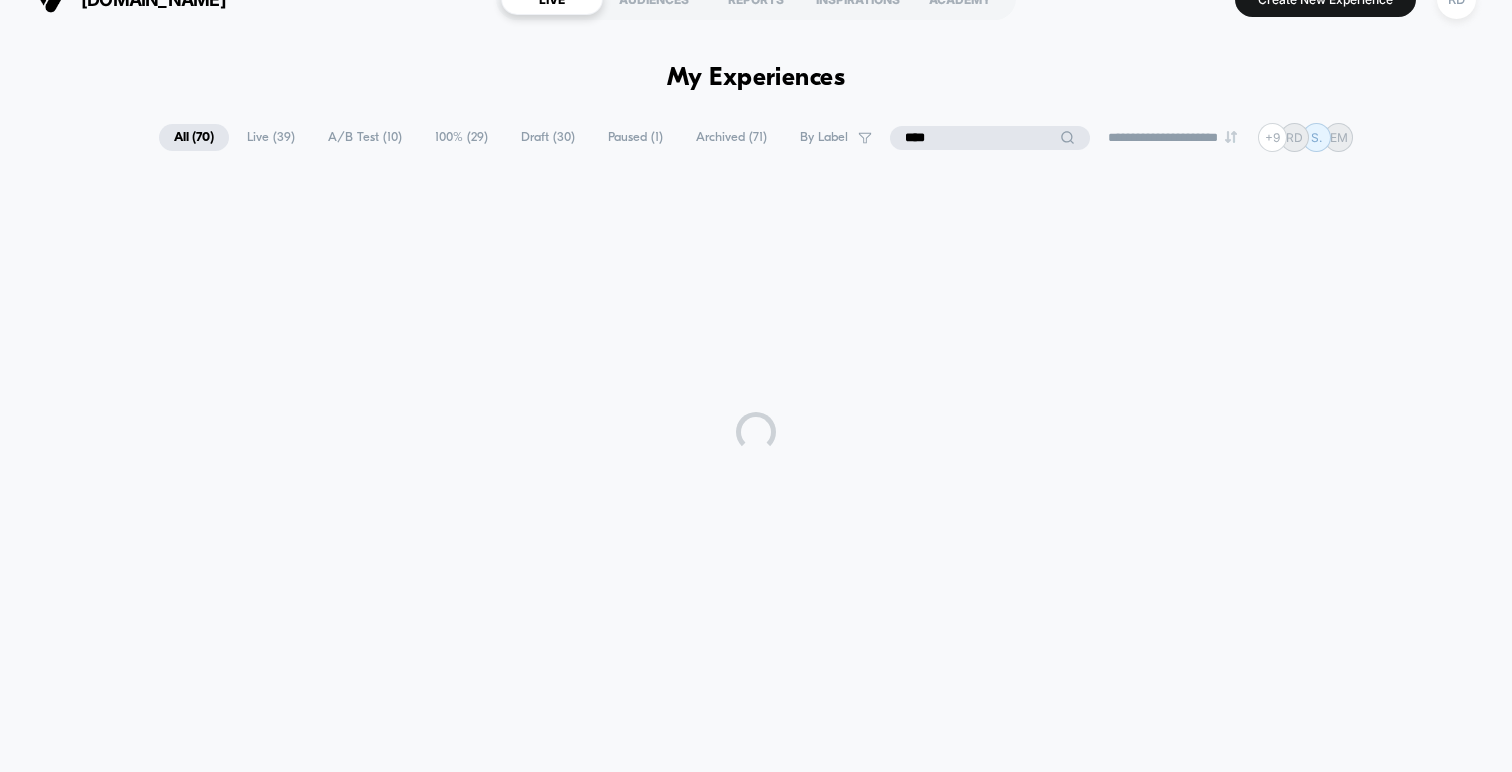 scroll, scrollTop: 55, scrollLeft: 0, axis: vertical 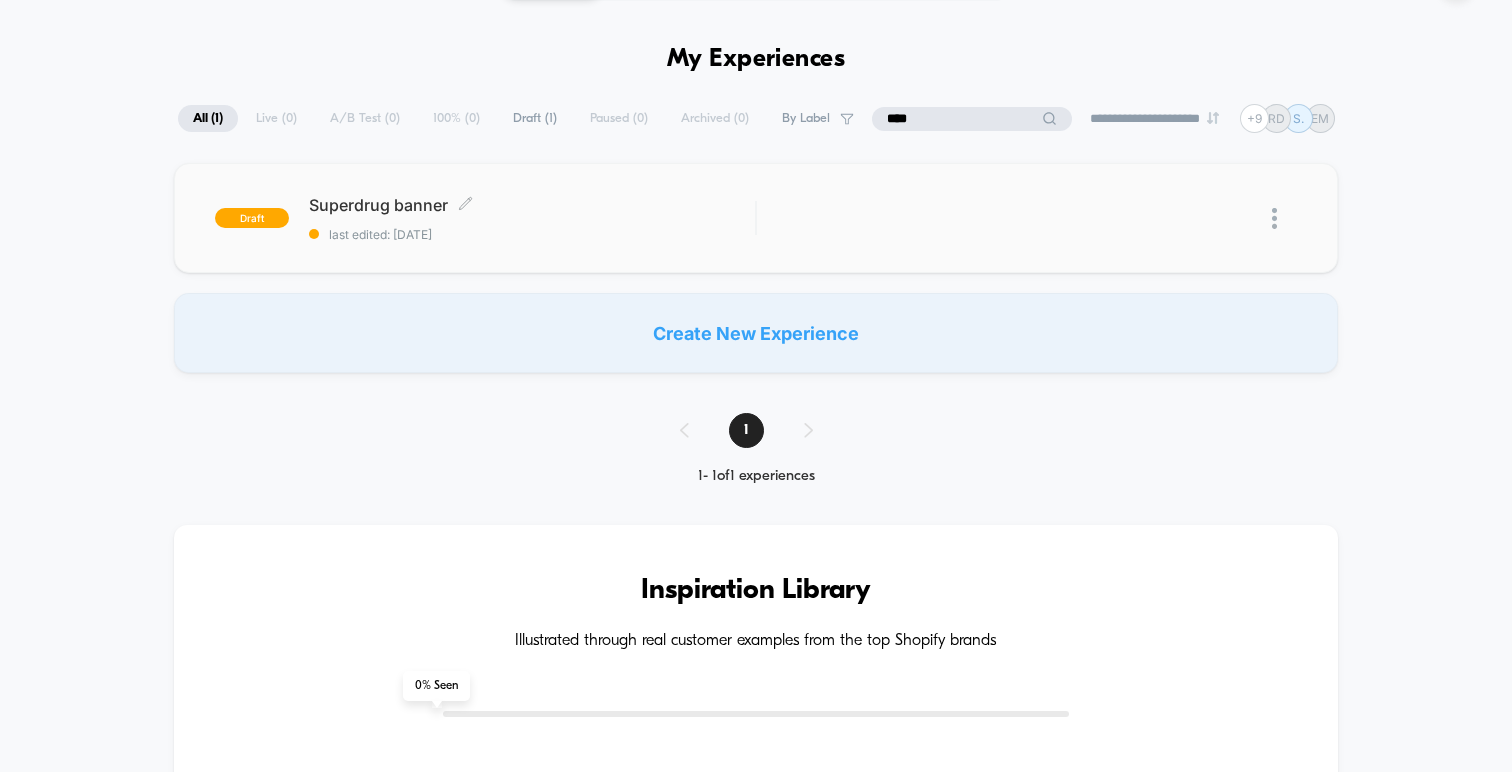click on "Superdrug banner Click to edit experience details" at bounding box center (532, 205) 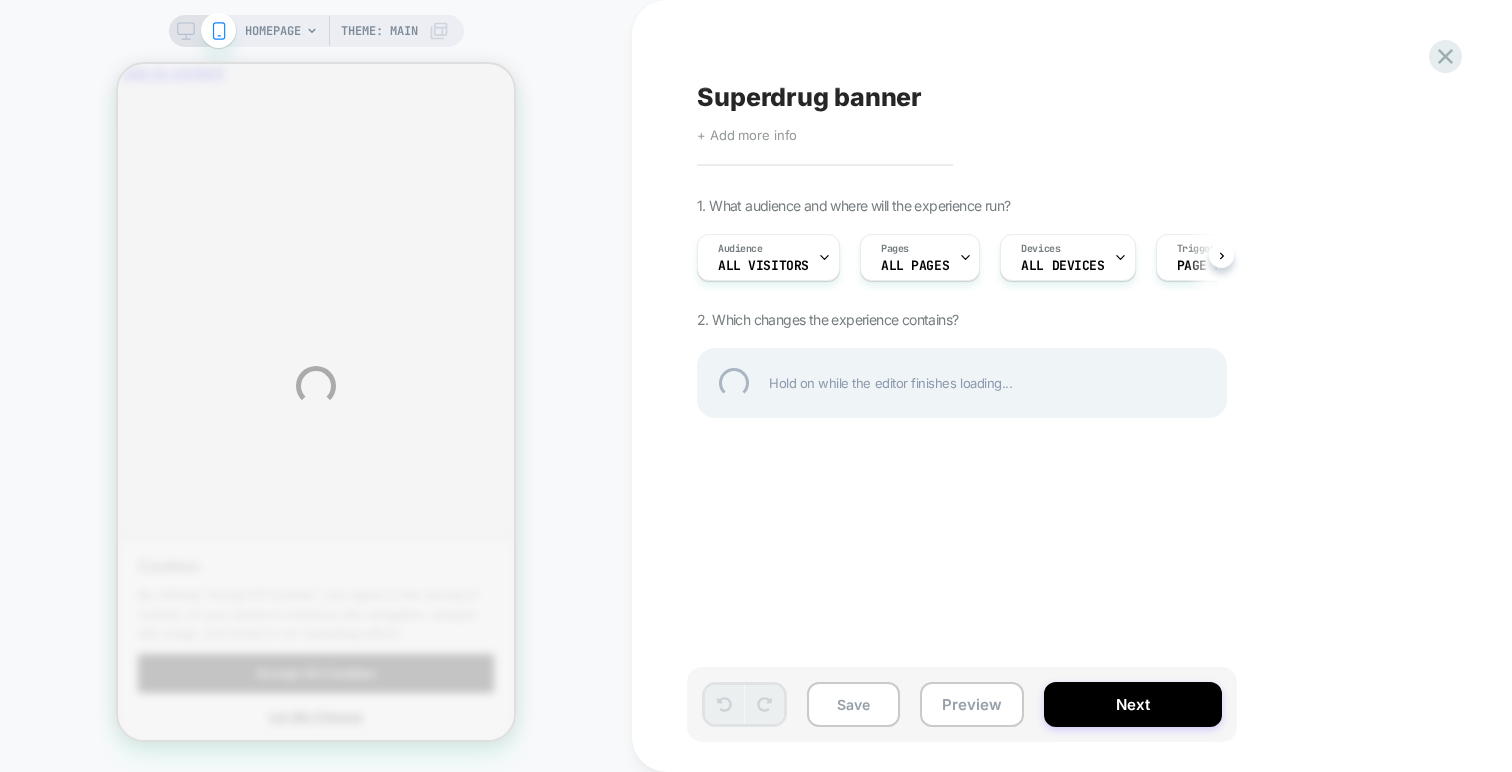 scroll, scrollTop: 0, scrollLeft: 0, axis: both 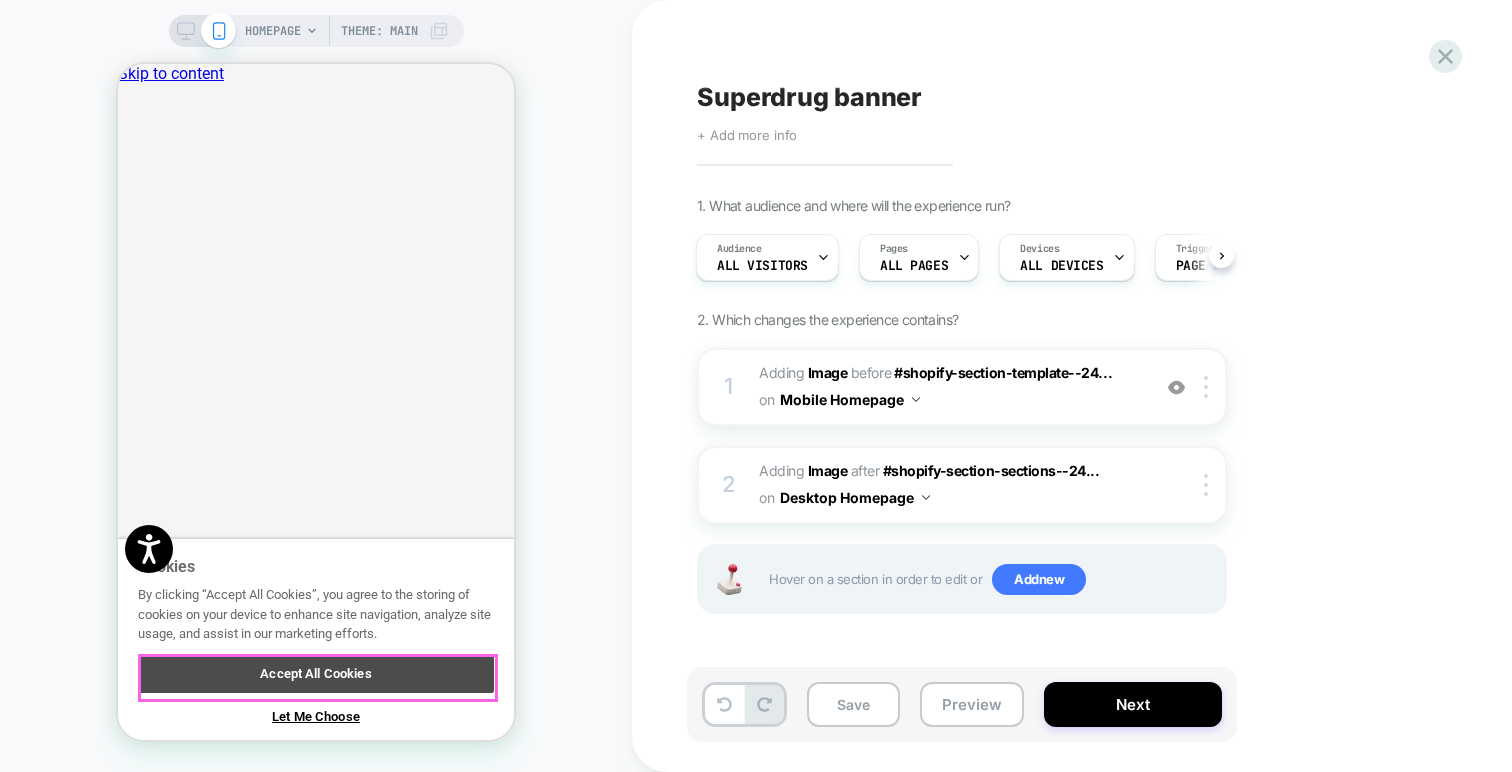 click on "Accept All Cookies" at bounding box center [316, 673] 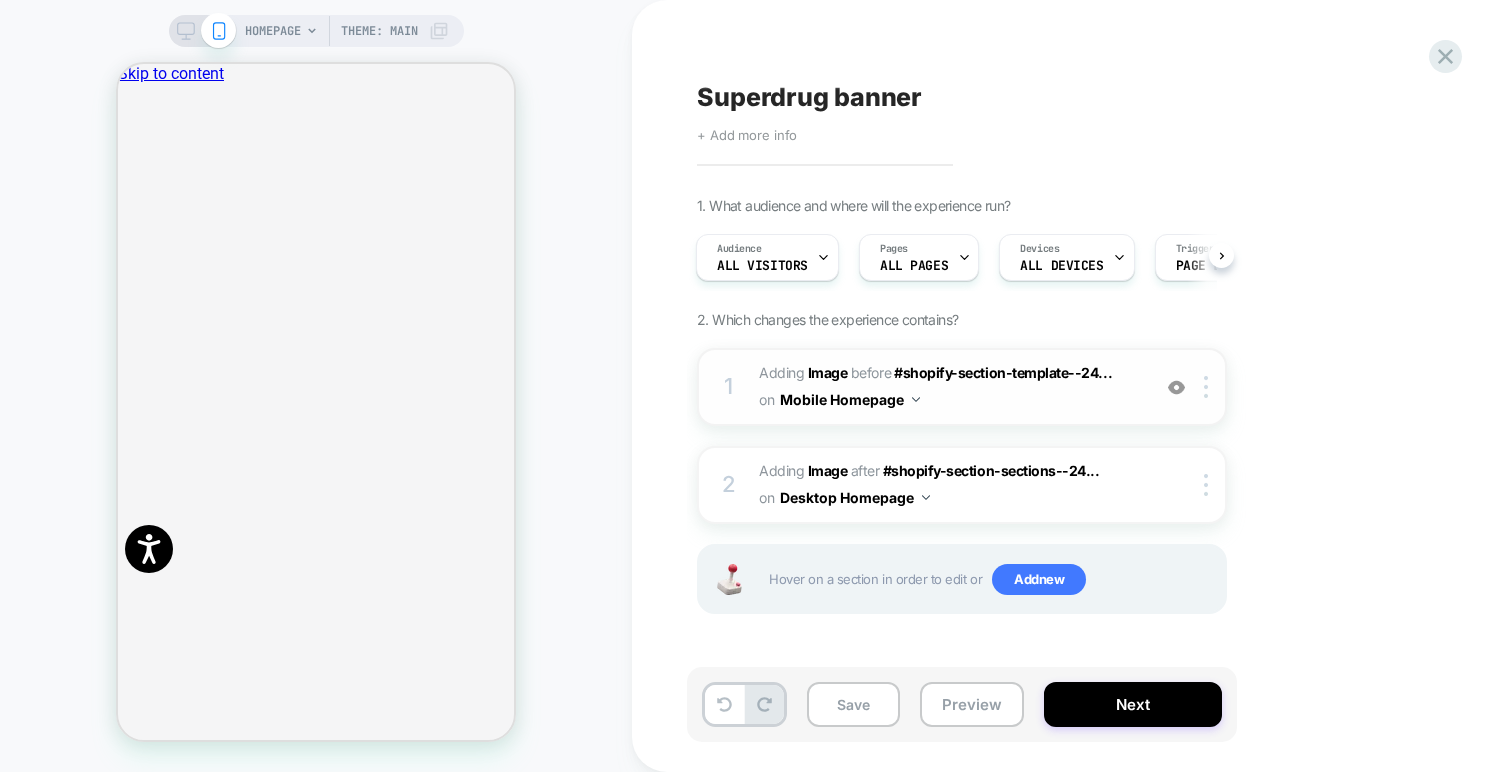 click on "#_loomi_addon_1749549773392 Adding   Image   BEFORE #shopify-section-template--24... #shopify-section-template--24535950721410__slideshow_b46rNJ   on Mobile Homepage" at bounding box center (949, 387) 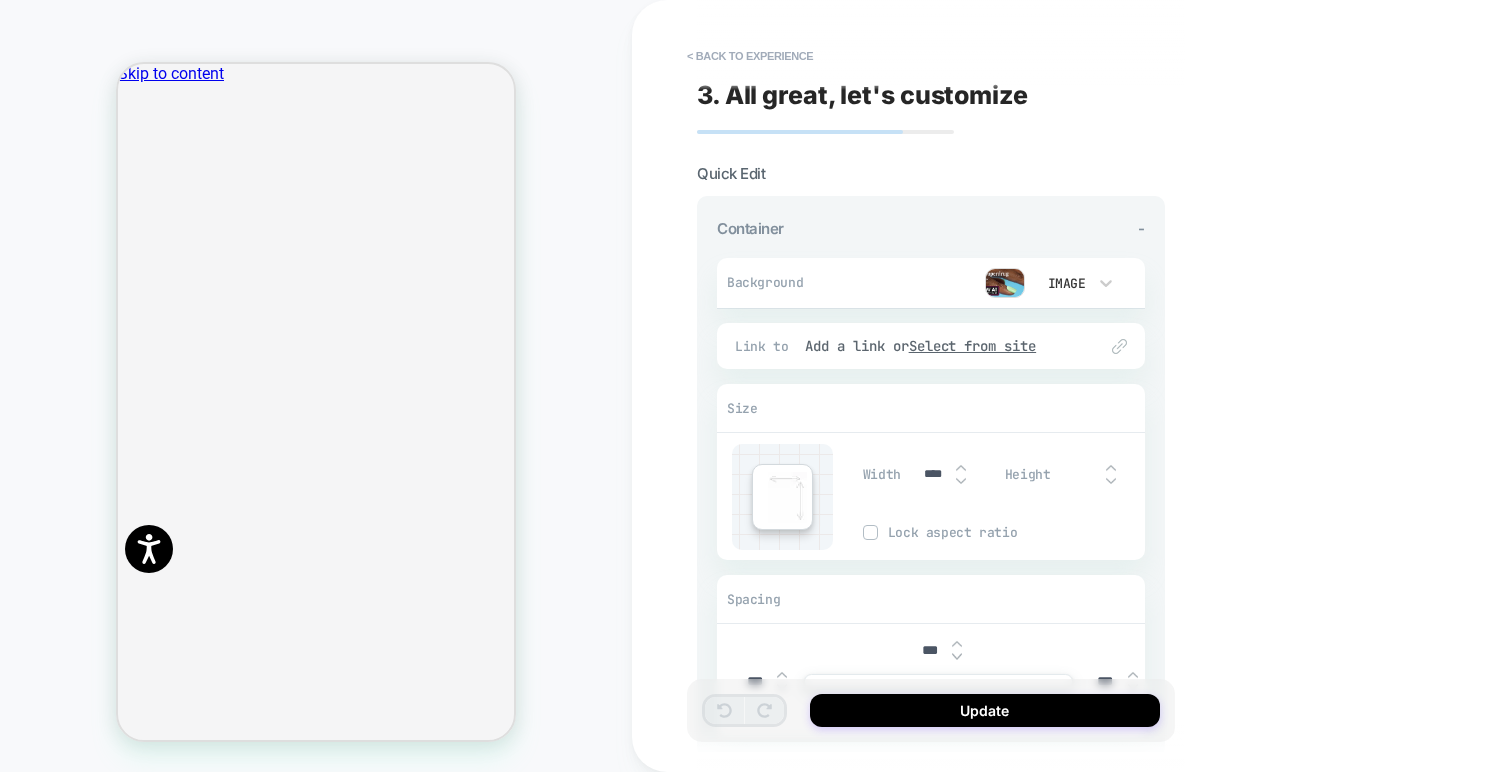 click at bounding box center [1005, 283] 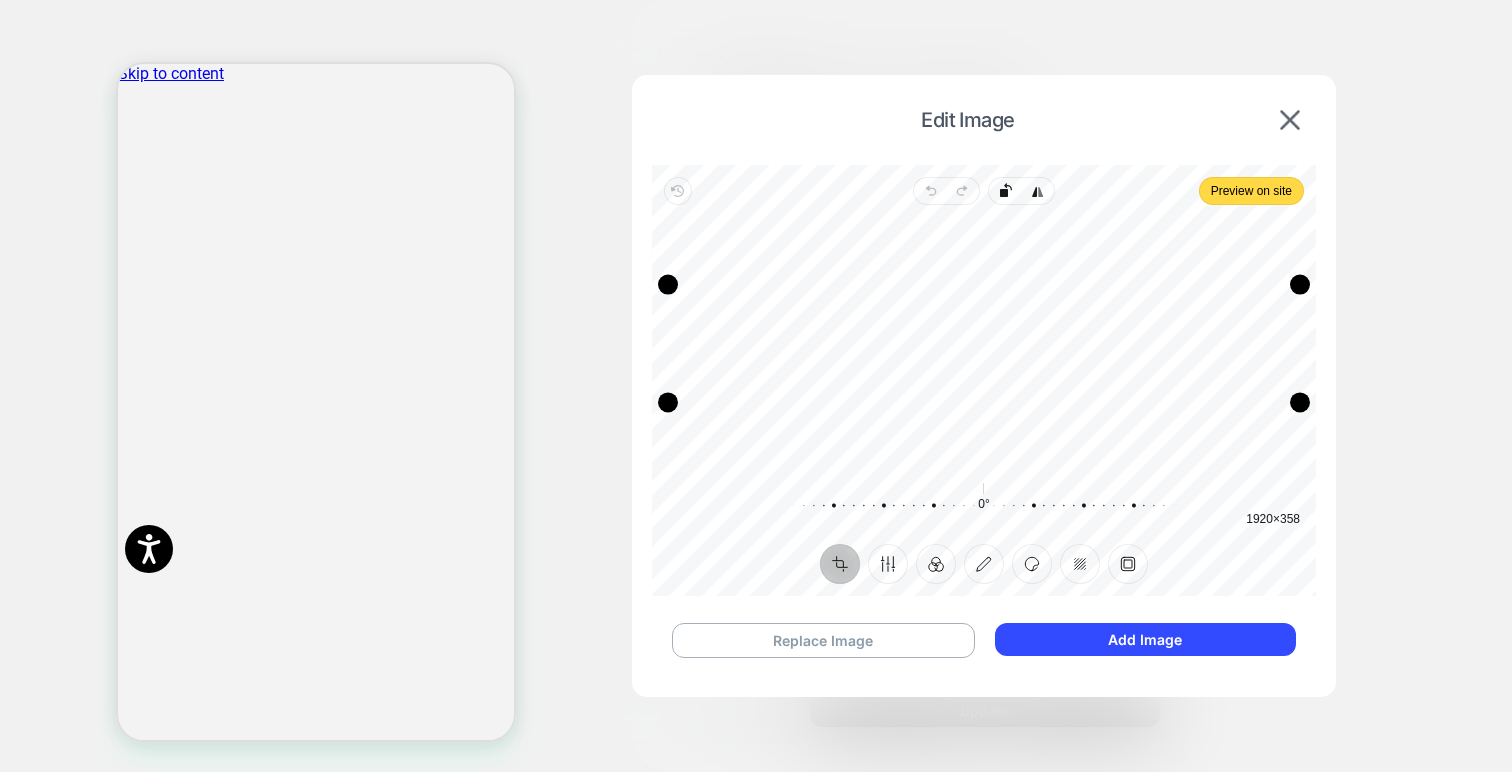 scroll, scrollTop: 0, scrollLeft: 396, axis: horizontal 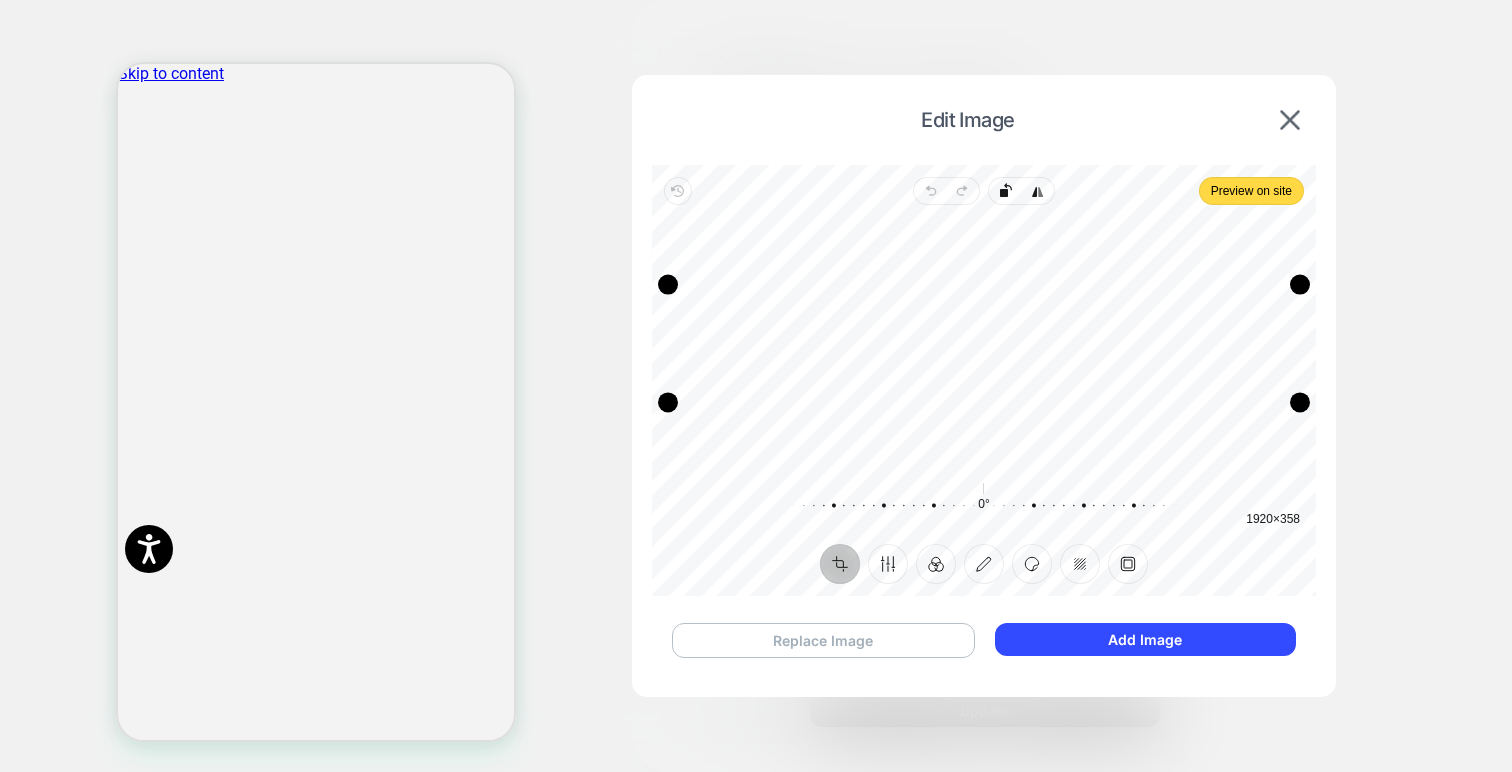 click on "Replace Image" at bounding box center [823, 640] 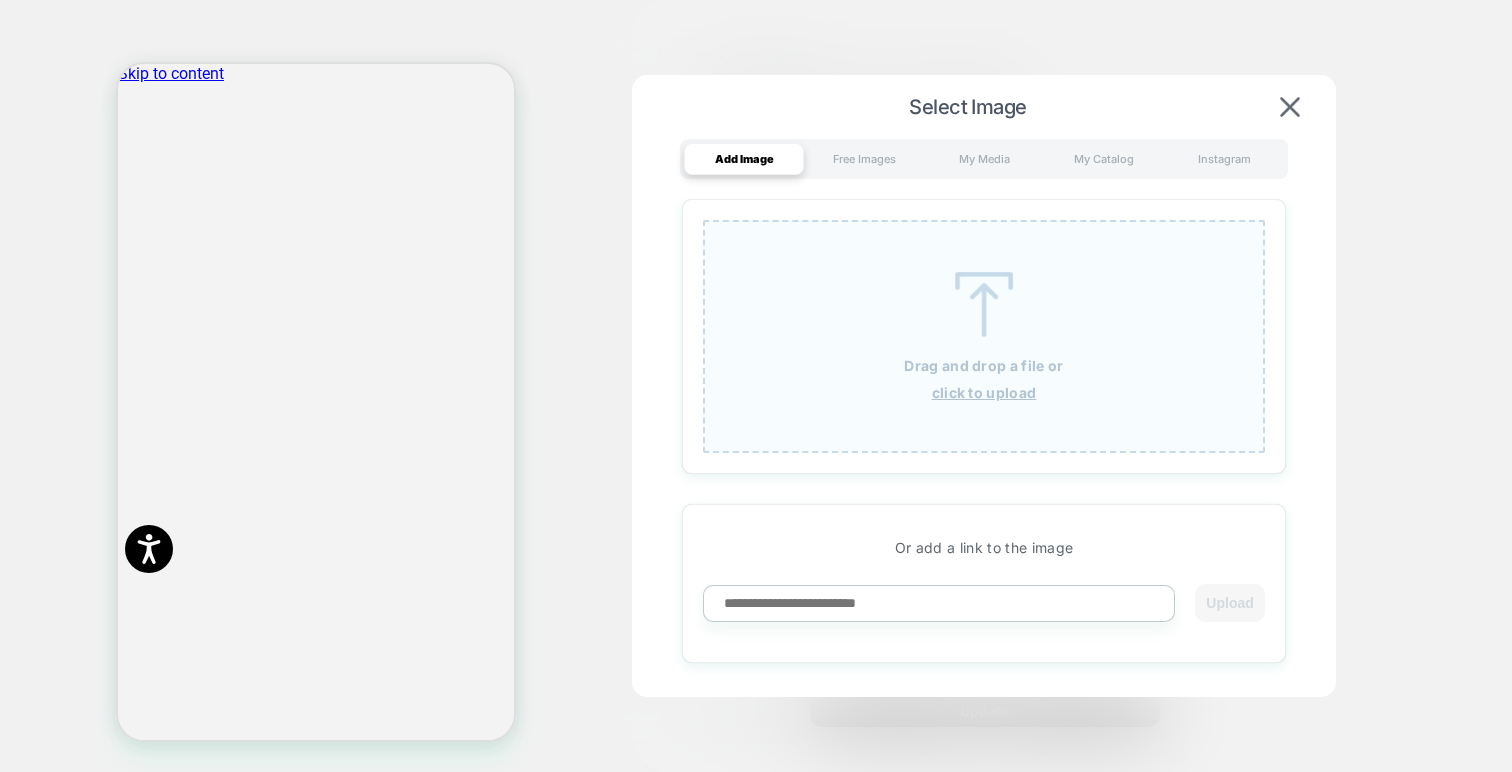 scroll, scrollTop: 0, scrollLeft: 0, axis: both 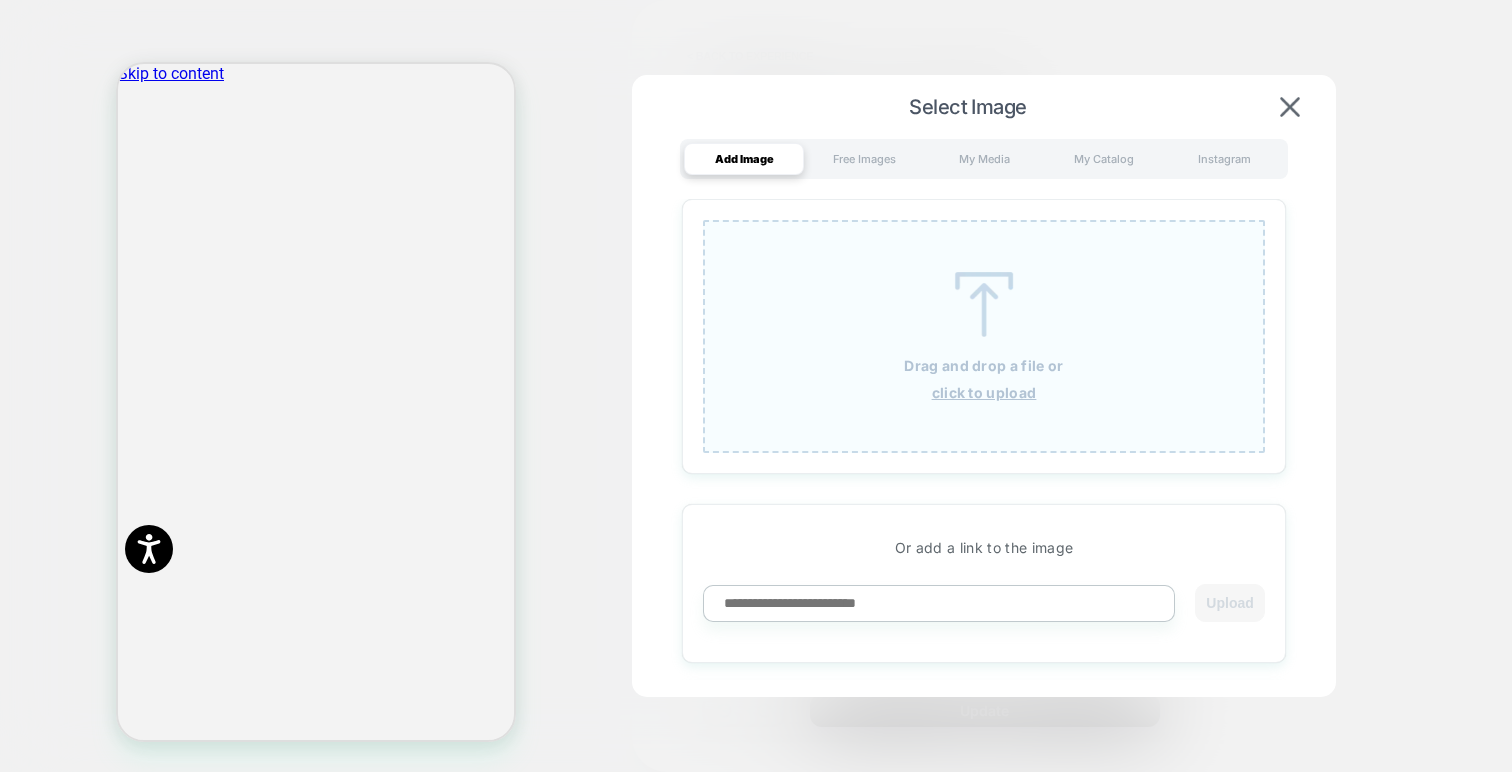 click on "click to upload" at bounding box center (984, 392) 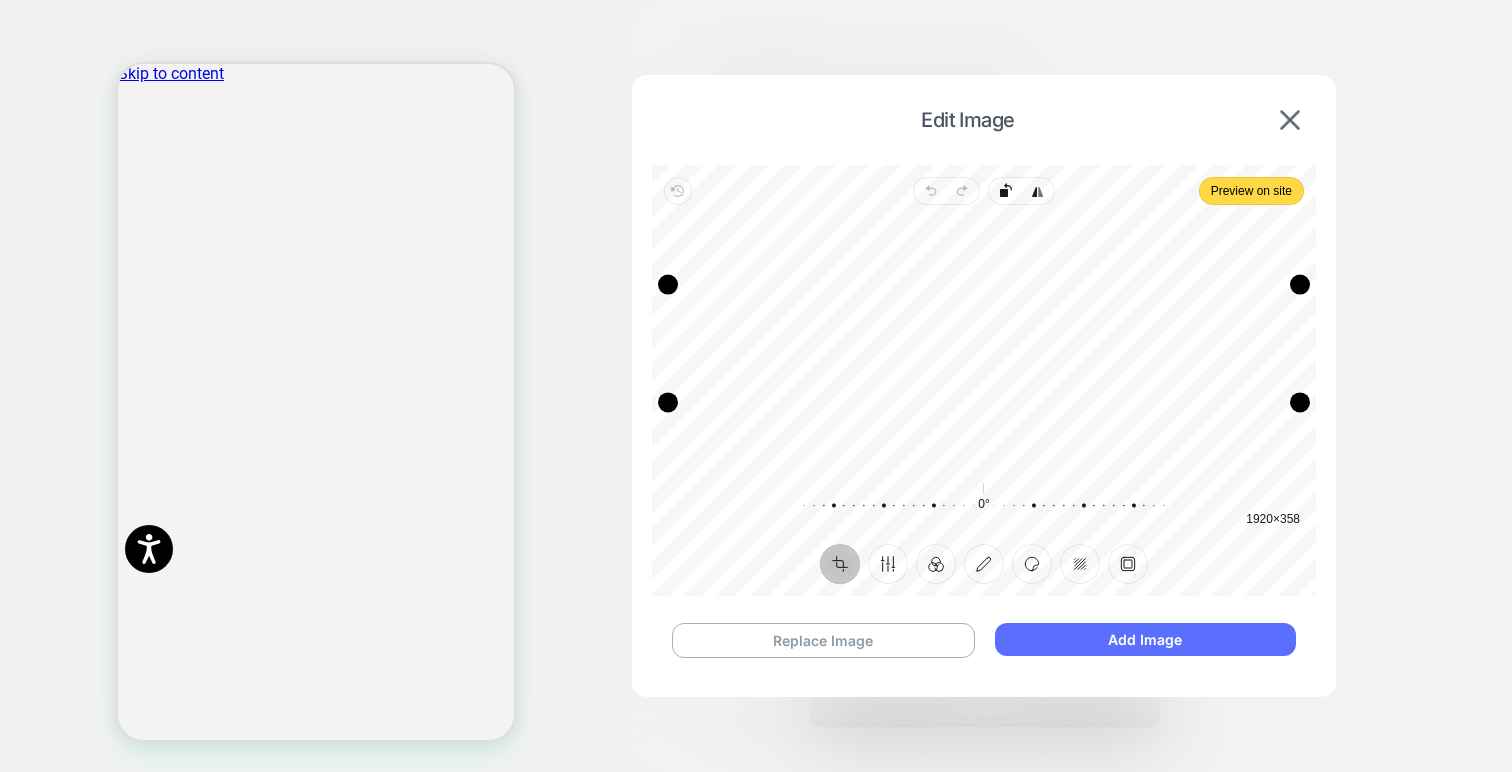 click on "Add Image" at bounding box center [1145, 639] 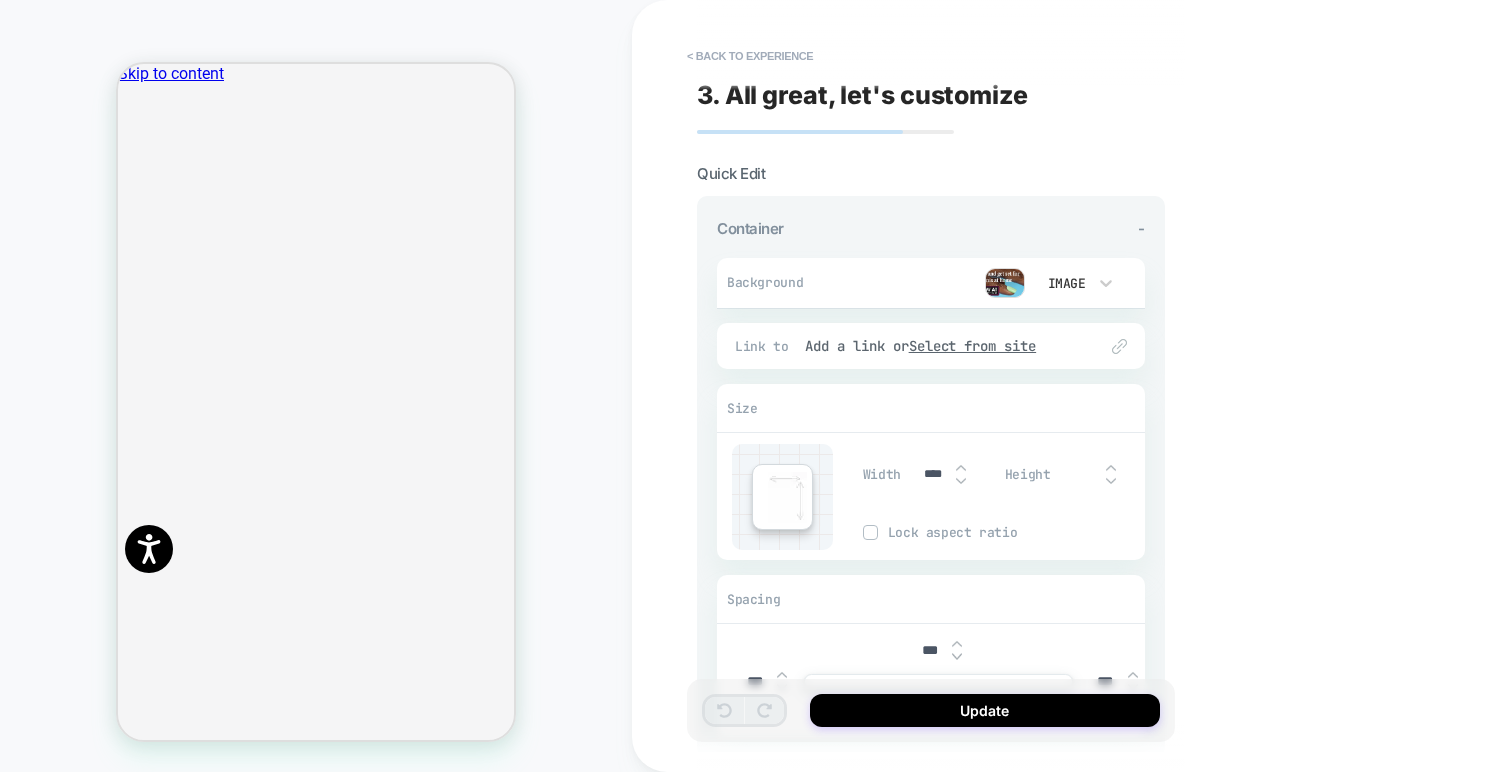 scroll, scrollTop: 0, scrollLeft: 1188, axis: horizontal 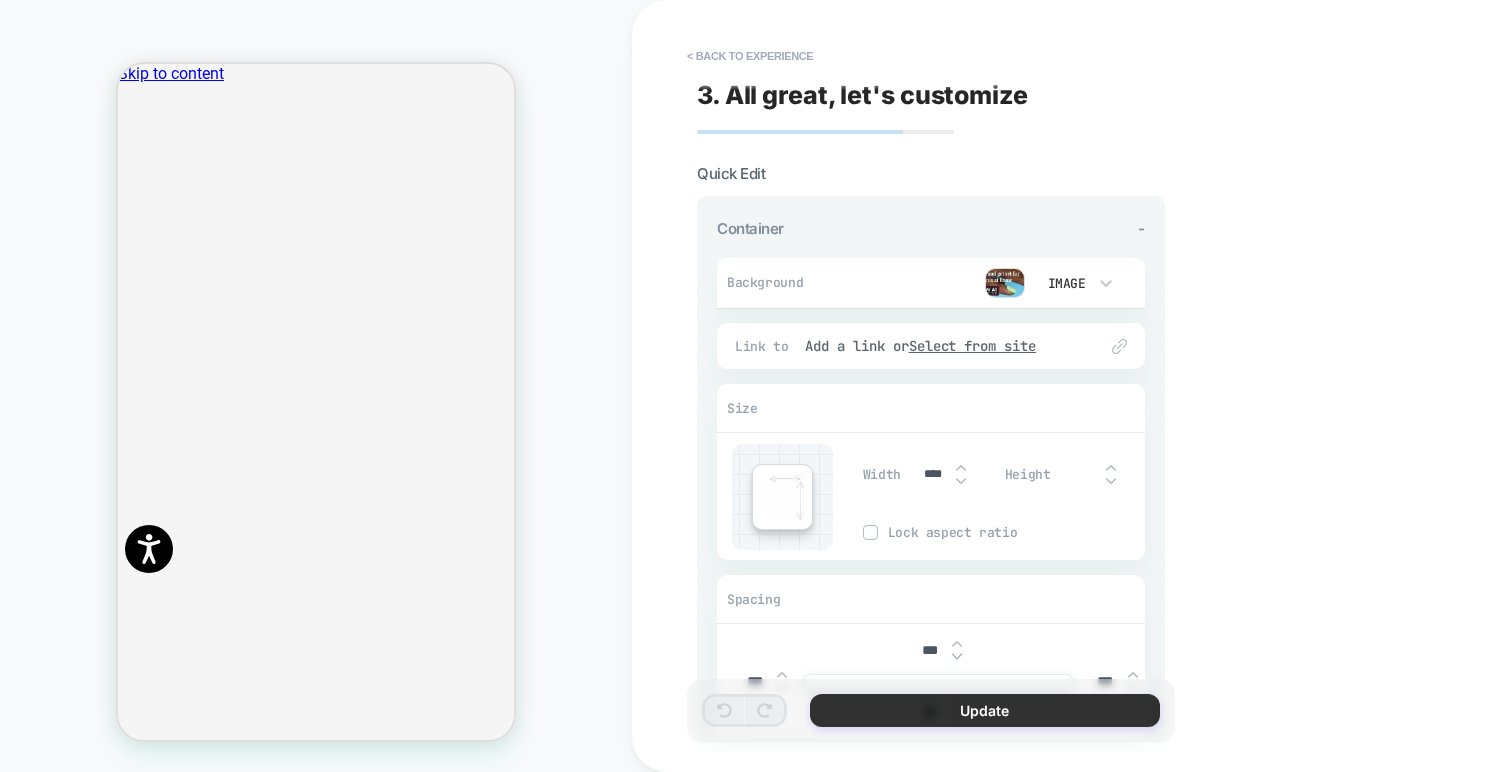click on "Update" at bounding box center (985, 710) 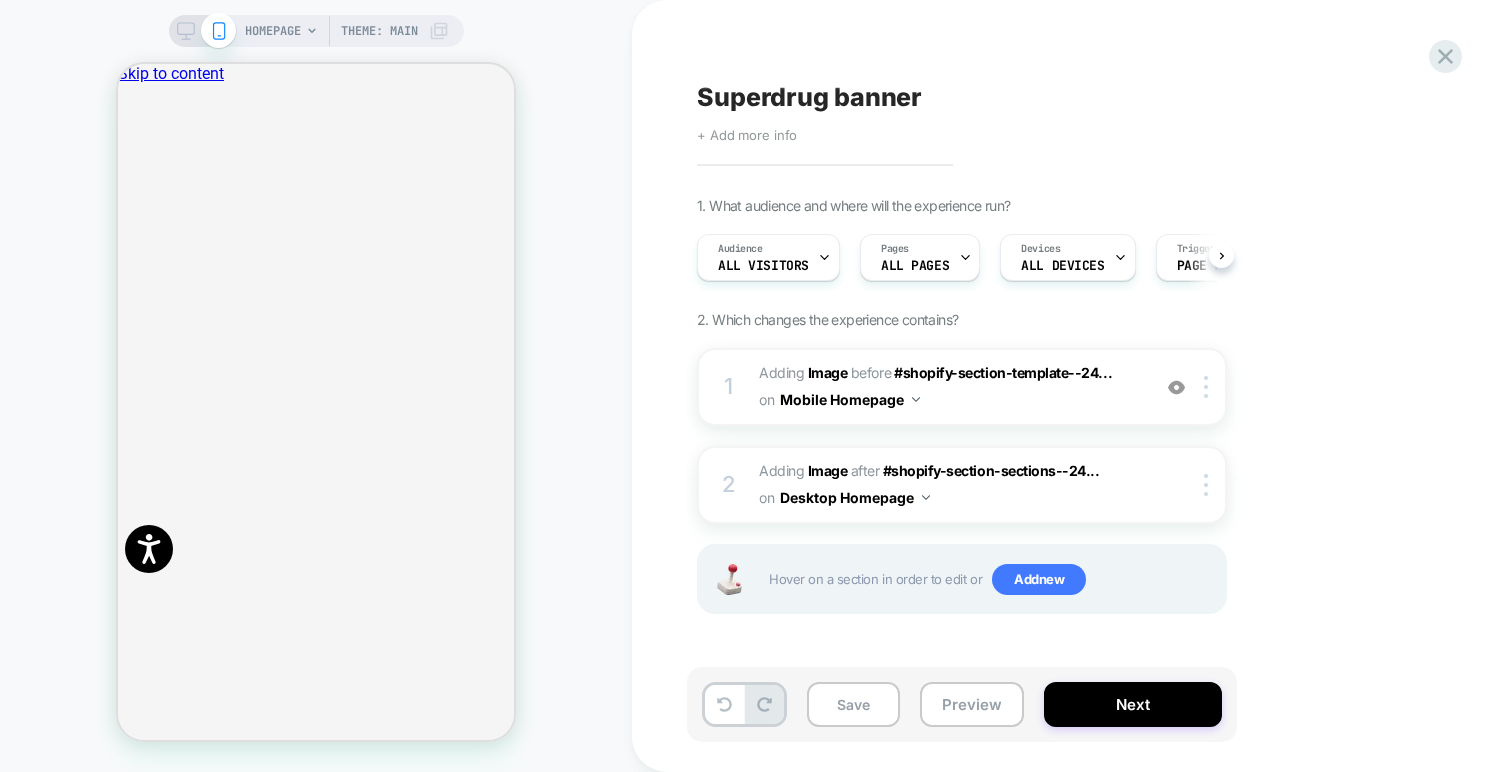 scroll, scrollTop: 0, scrollLeft: 0, axis: both 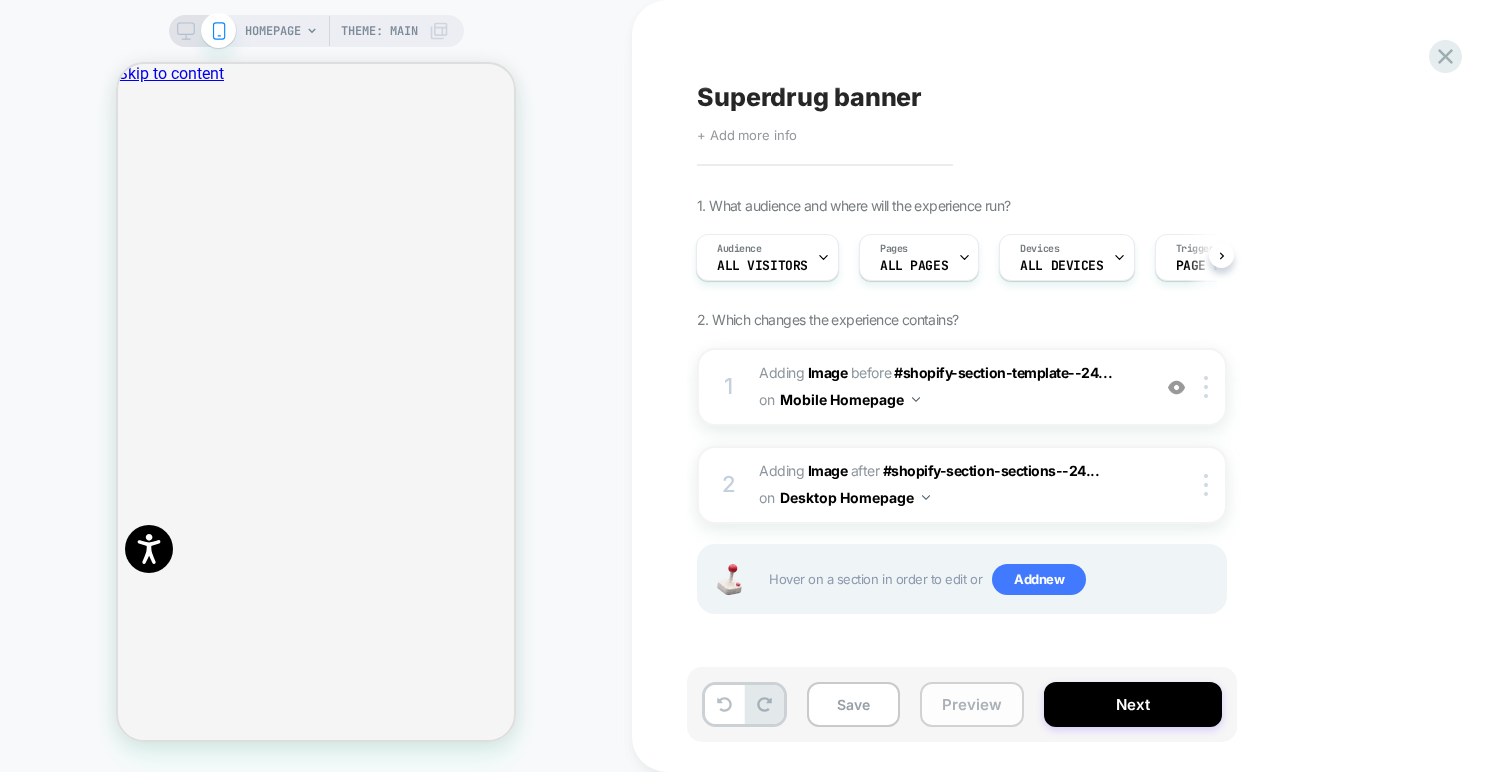 click on "Preview" at bounding box center (972, 704) 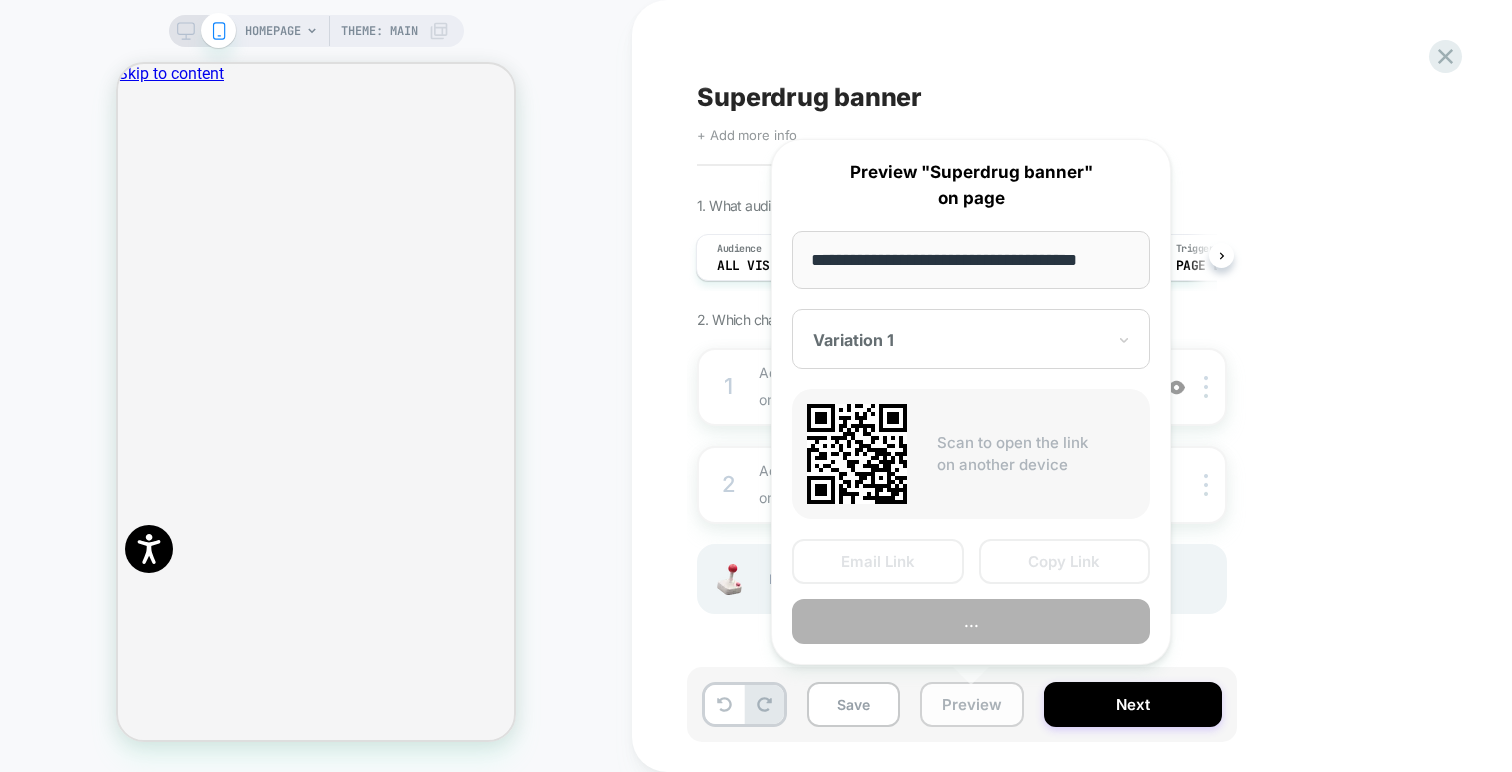 scroll, scrollTop: 0, scrollLeft: 0, axis: both 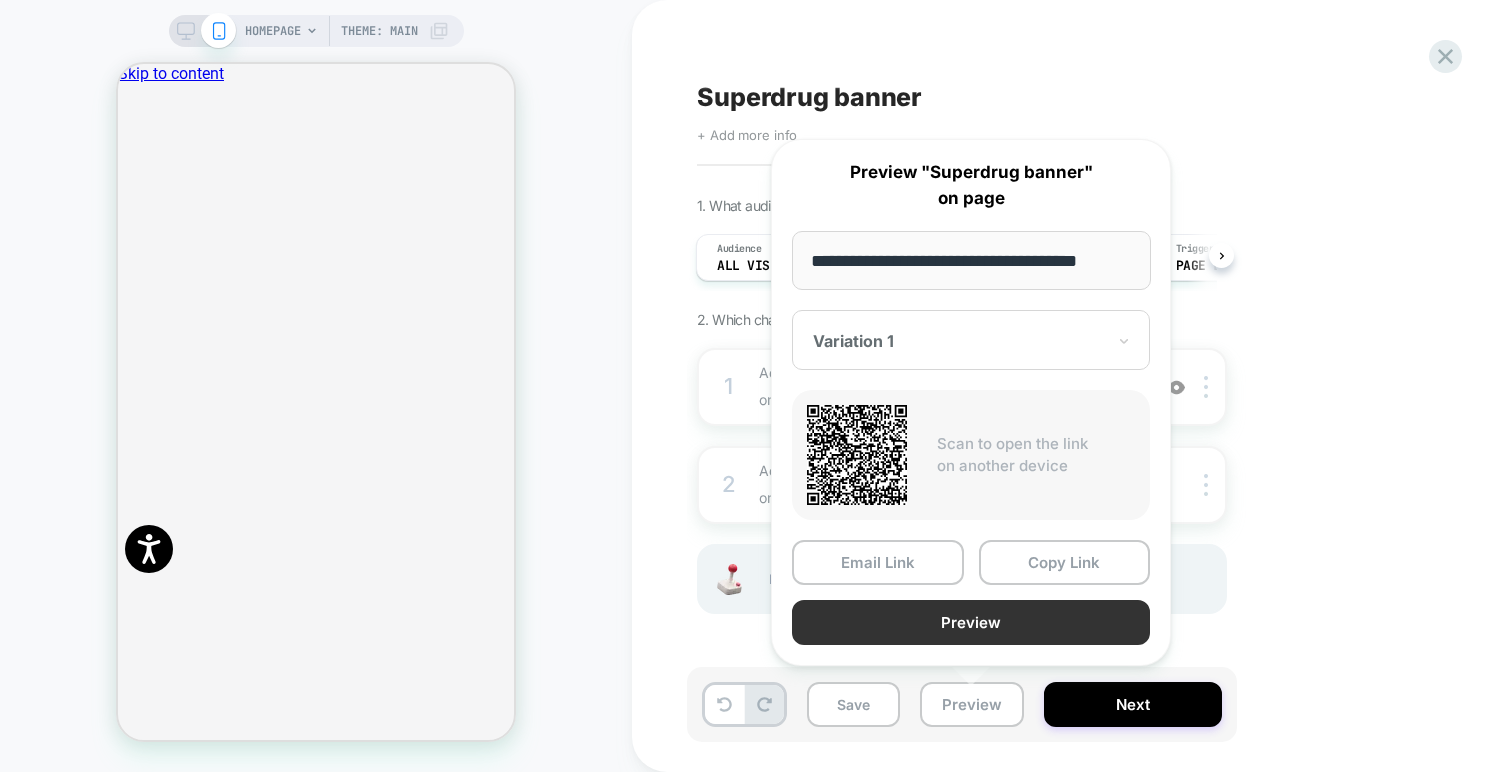 click on "Preview" at bounding box center [971, 622] 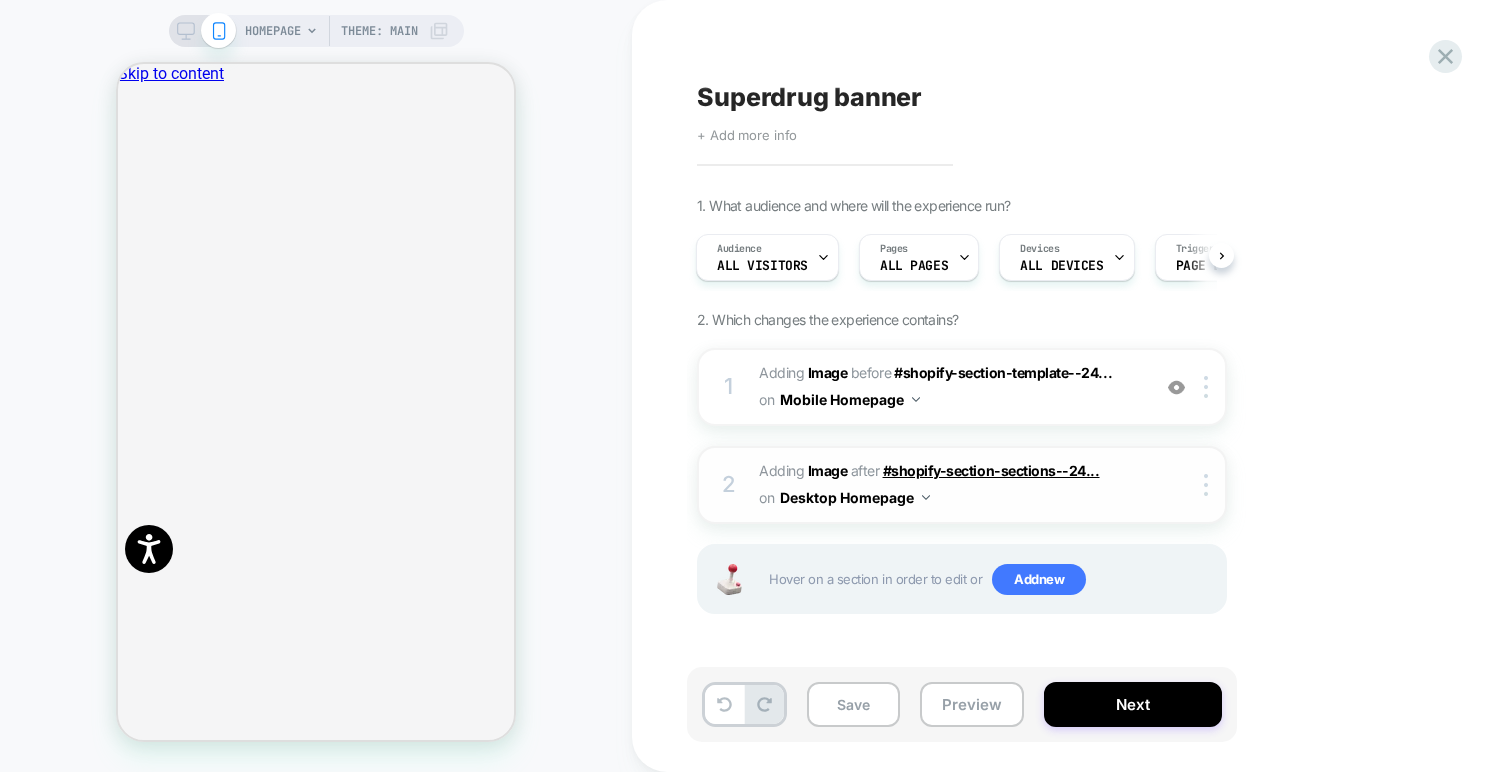 scroll, scrollTop: 0, scrollLeft: 792, axis: horizontal 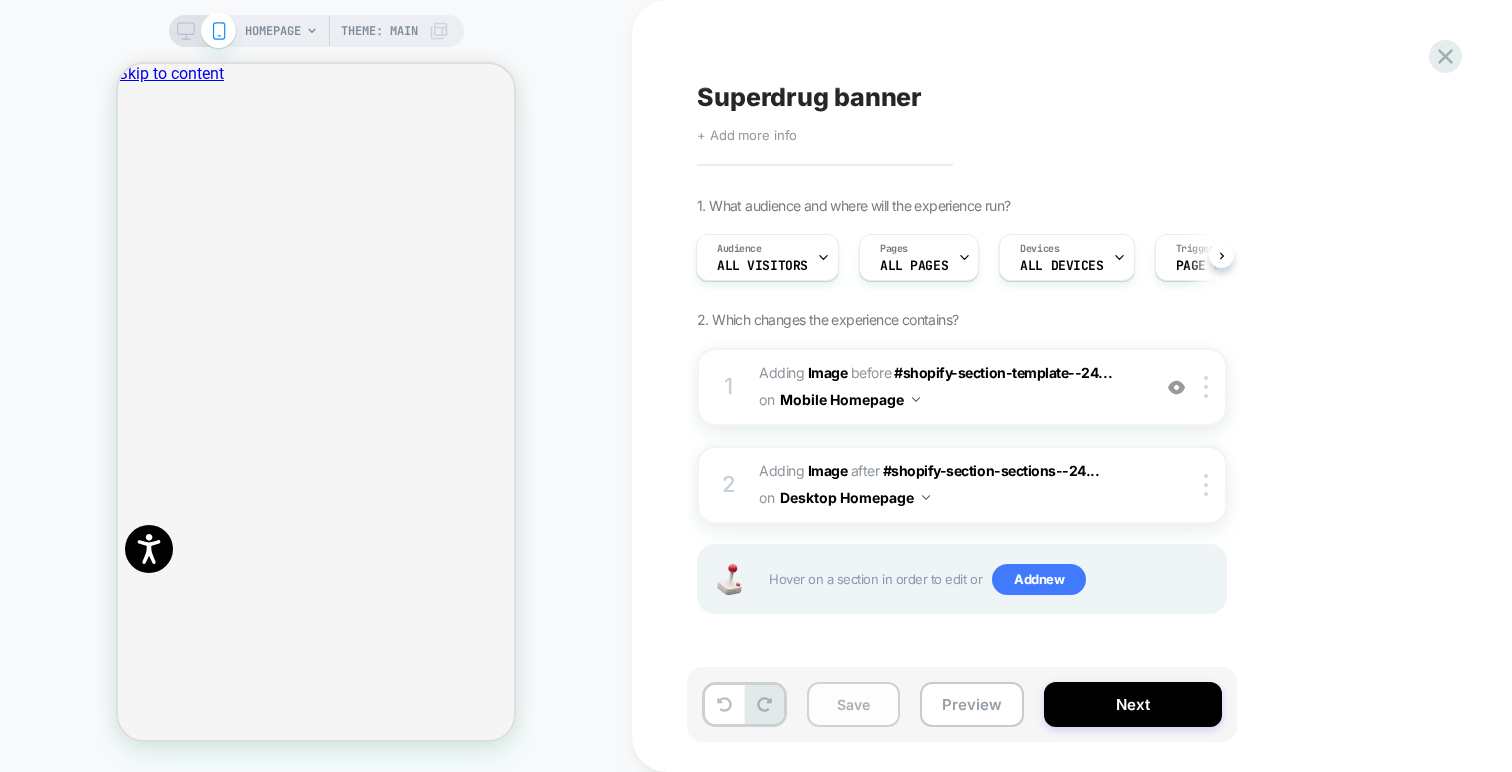 click on "Save" at bounding box center (853, 704) 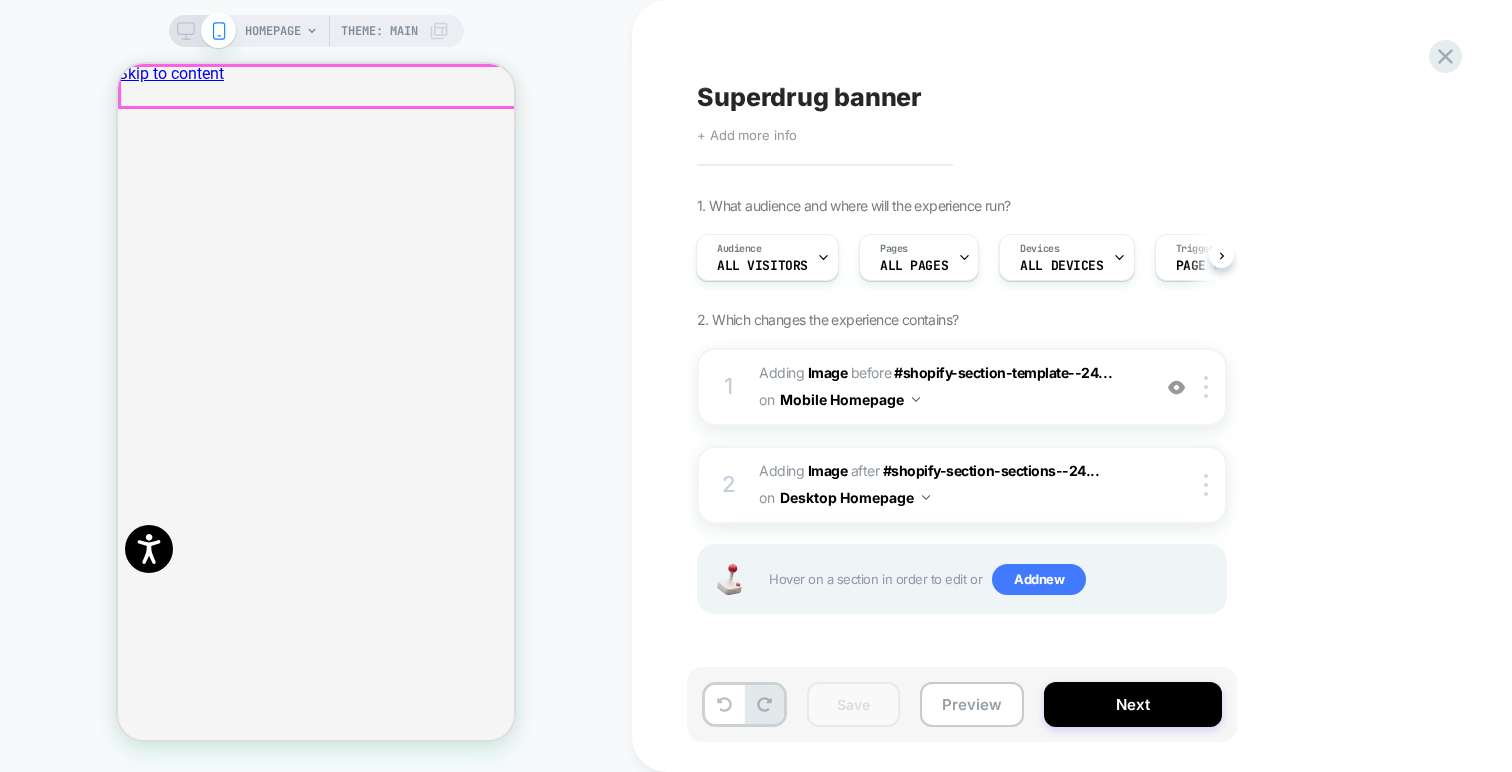 scroll, scrollTop: 0, scrollLeft: 1188, axis: horizontal 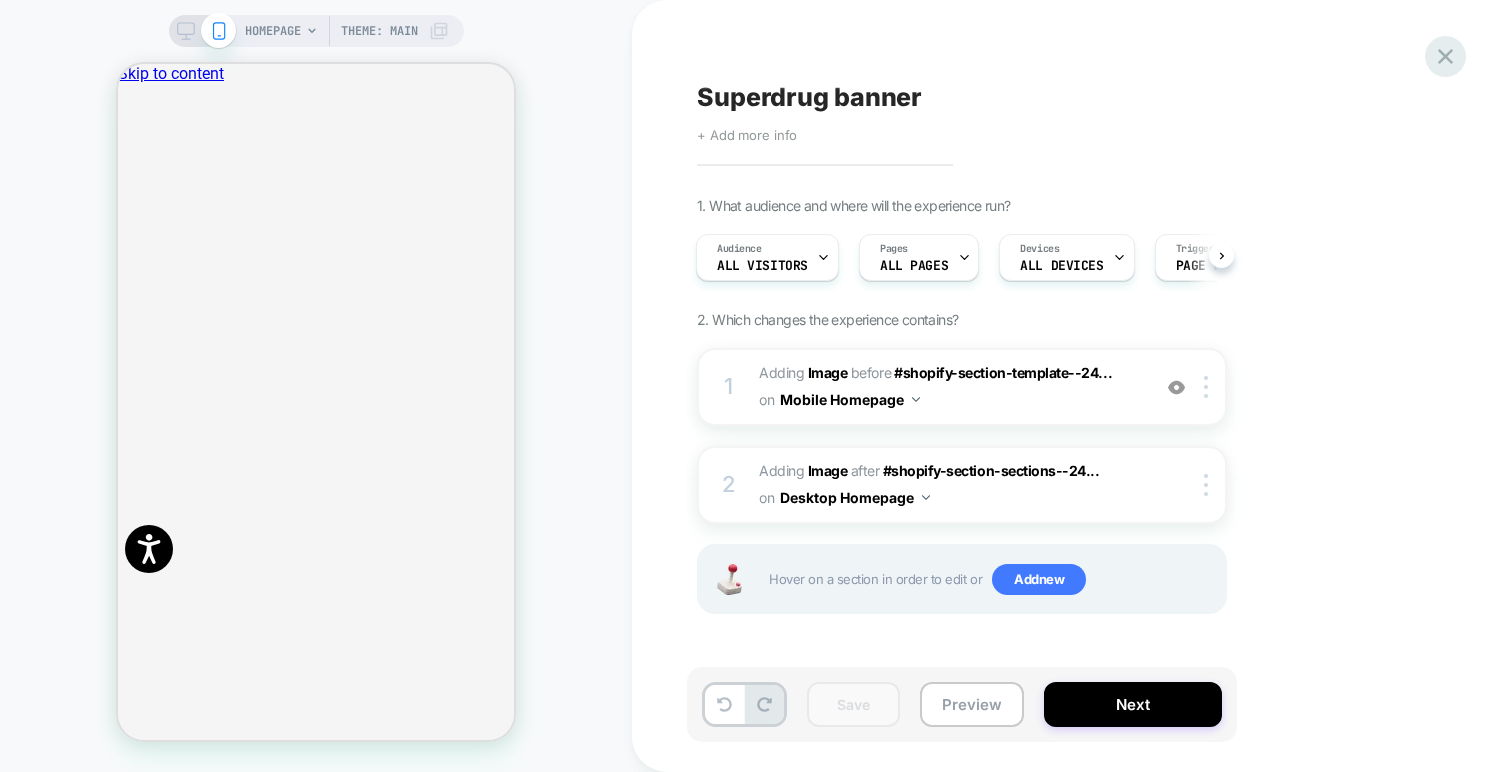 click at bounding box center (1445, 56) 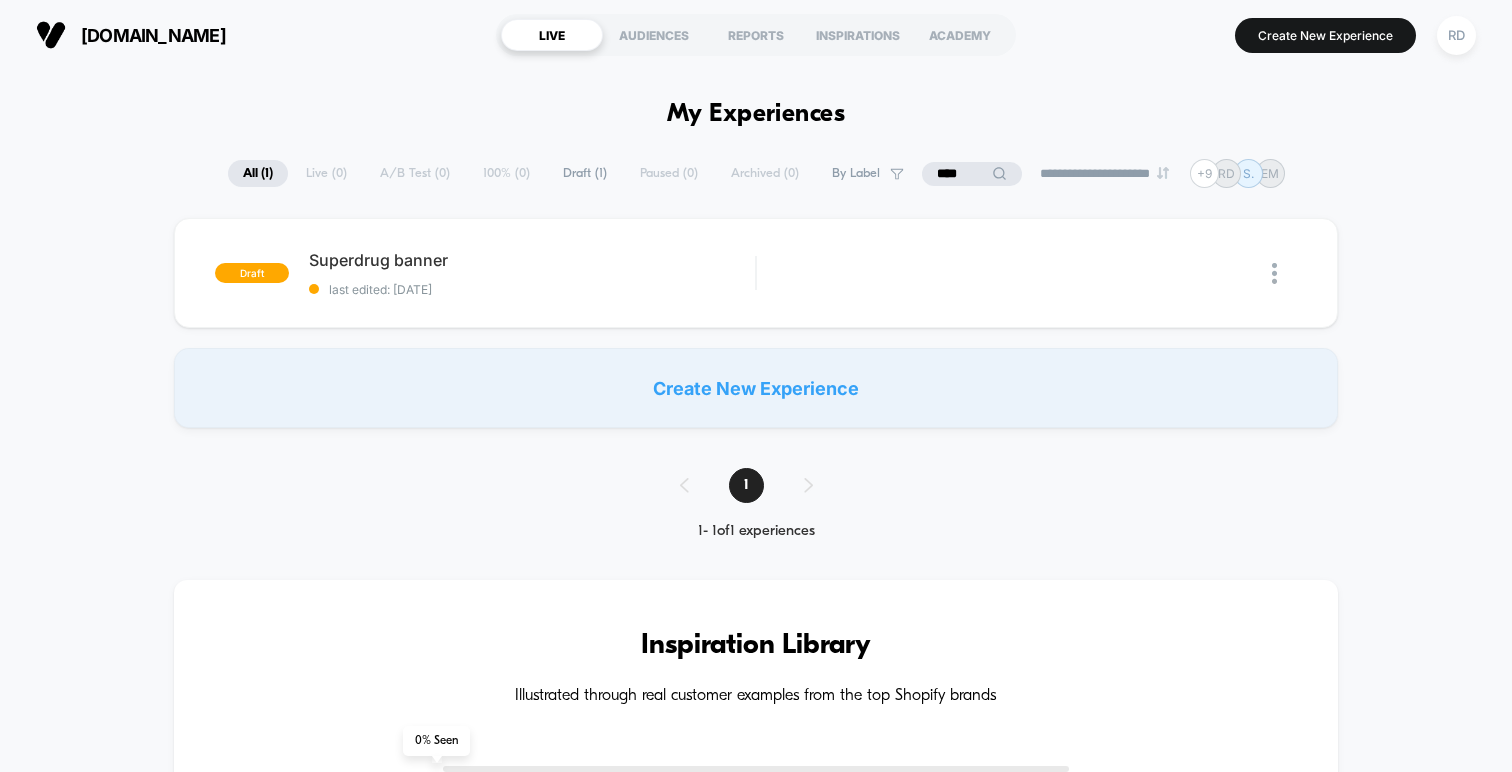 click on "****" at bounding box center (972, 174) 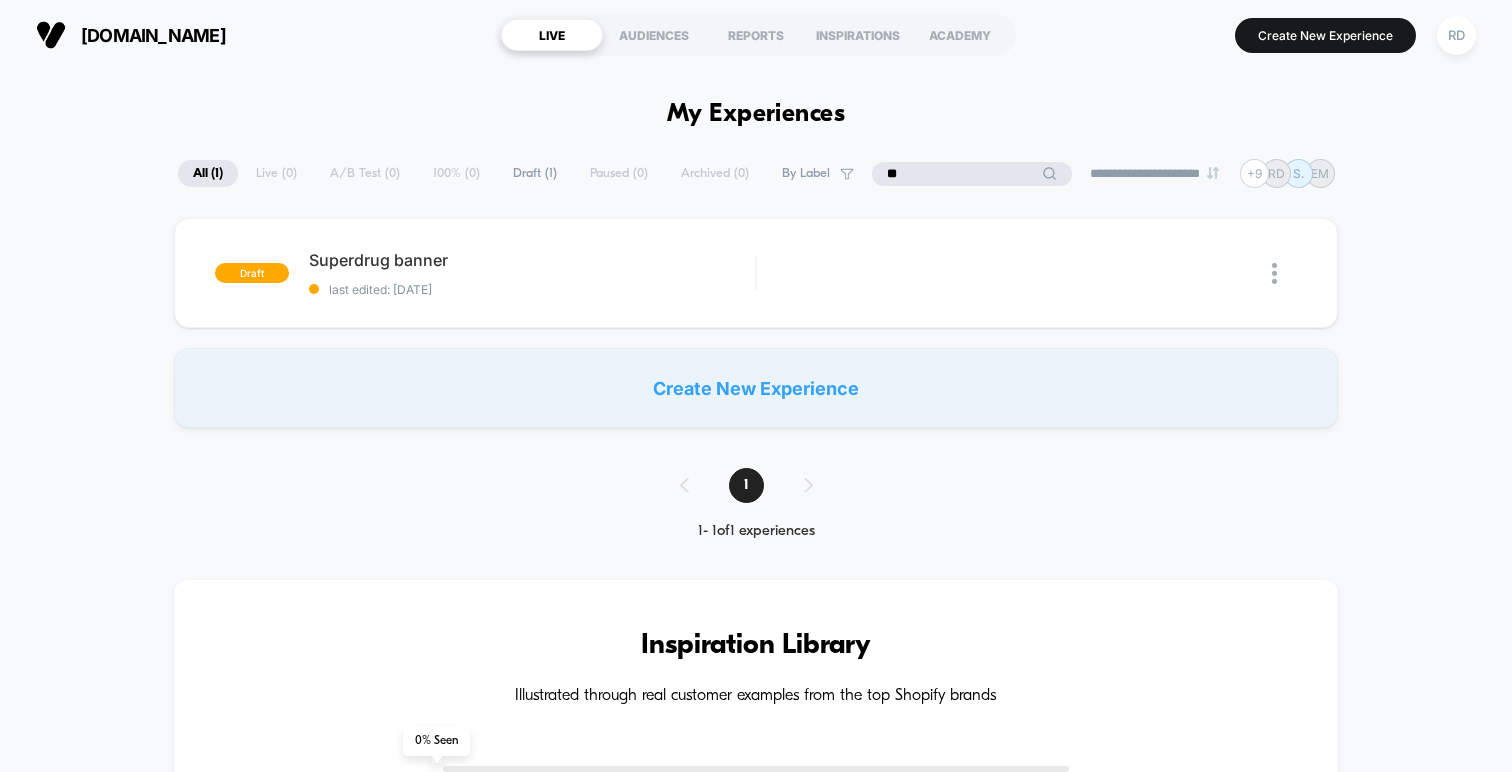 type on "*" 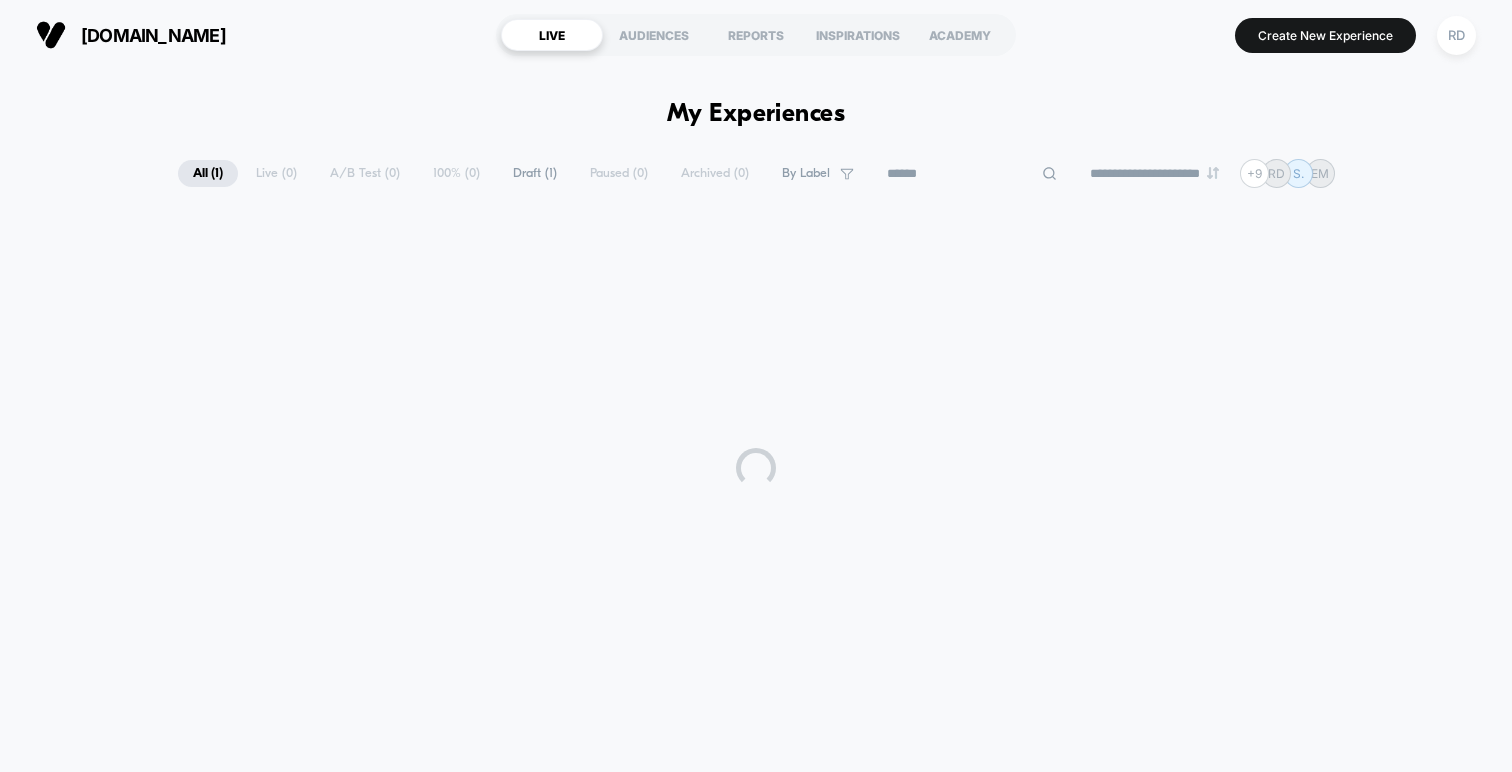 type 